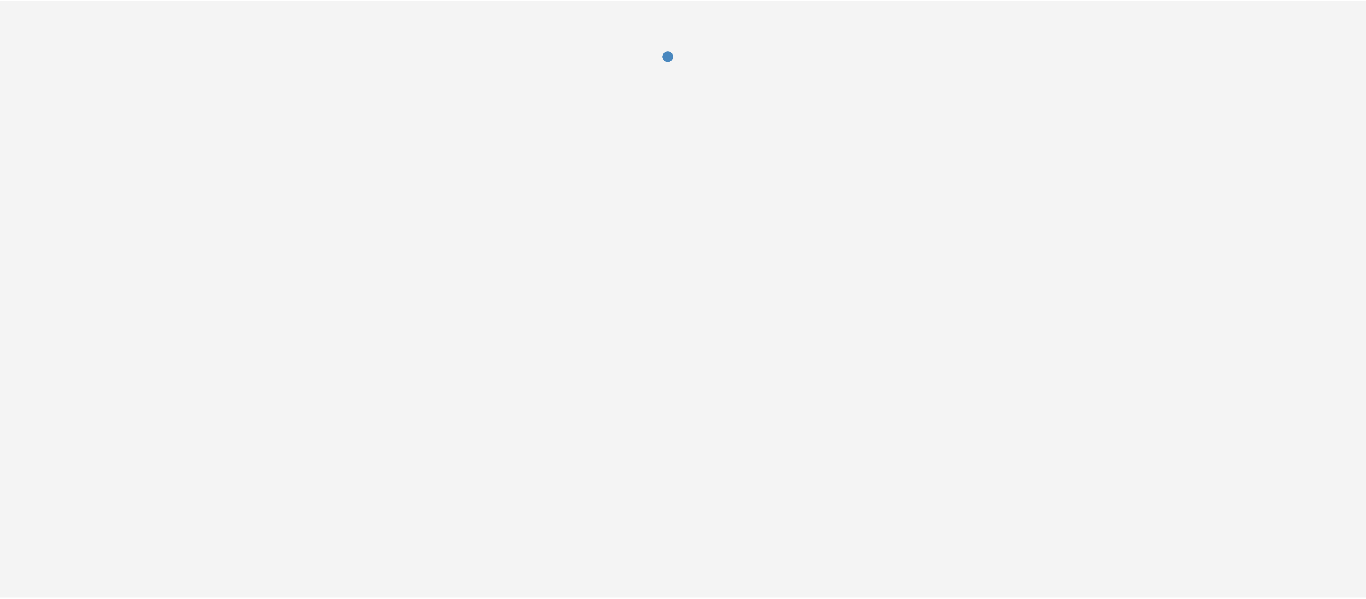 scroll, scrollTop: 0, scrollLeft: 0, axis: both 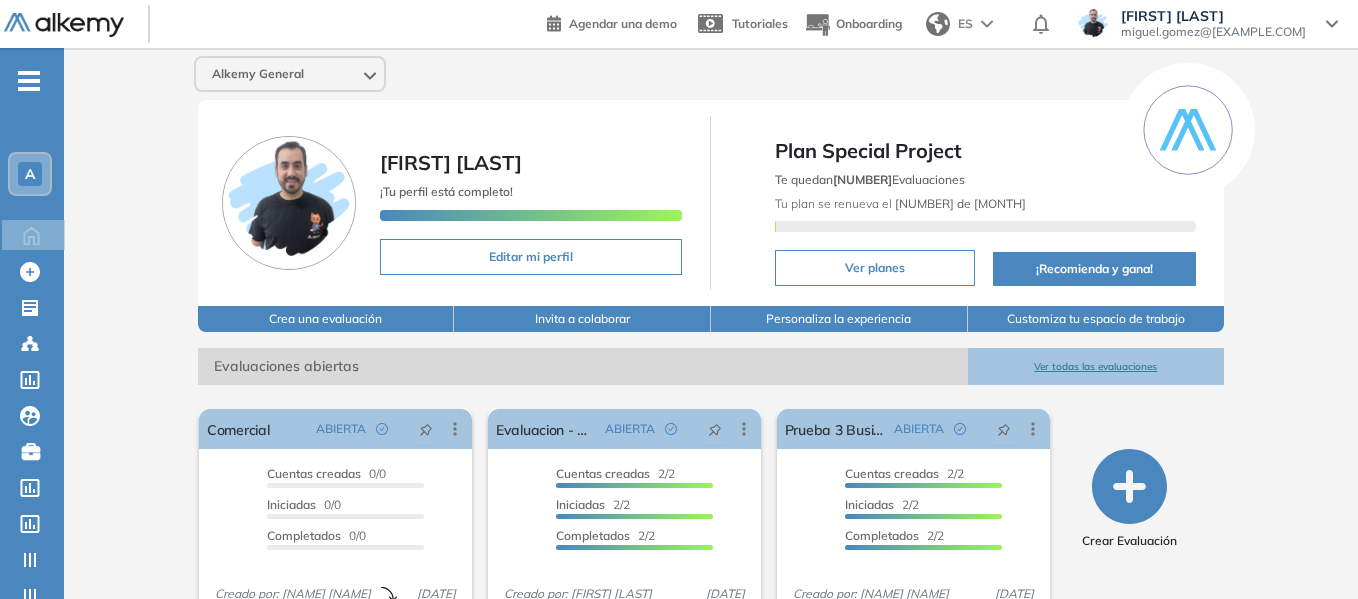 click on "-" at bounding box center [29, 79] 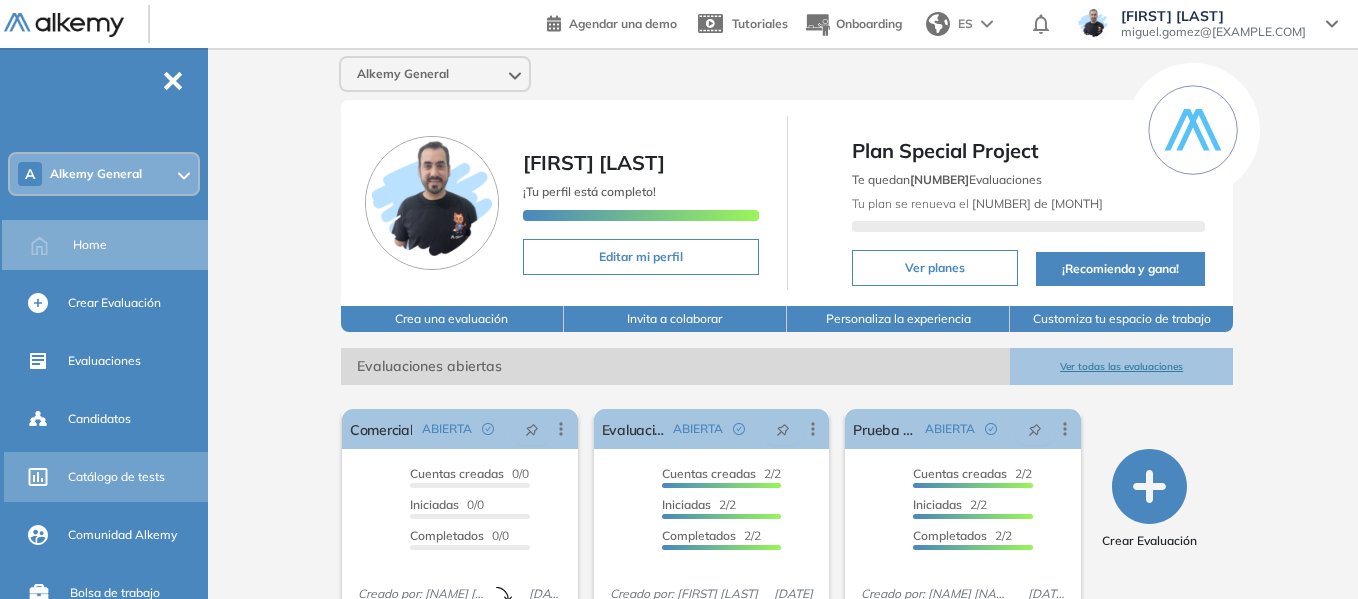 click on "Catálogo de tests" at bounding box center [116, 477] 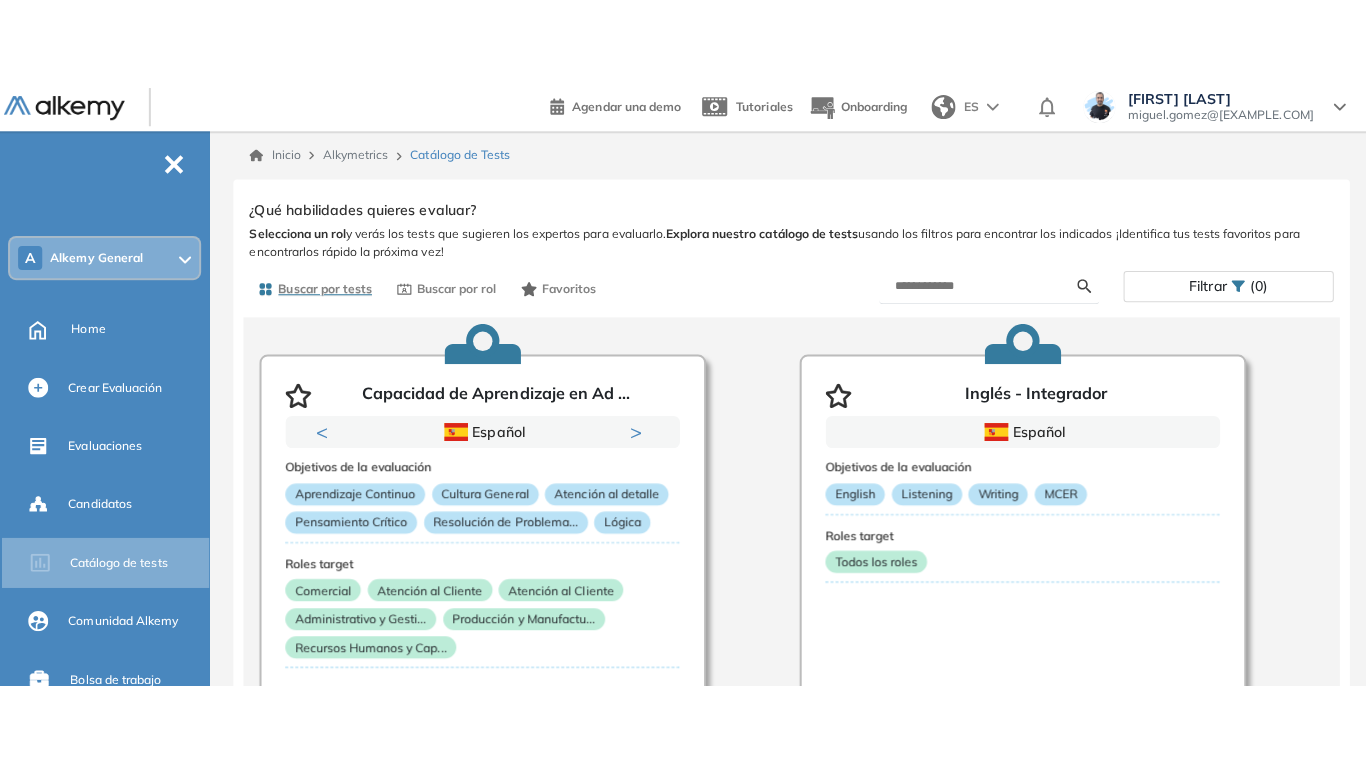 scroll, scrollTop: 100, scrollLeft: 0, axis: vertical 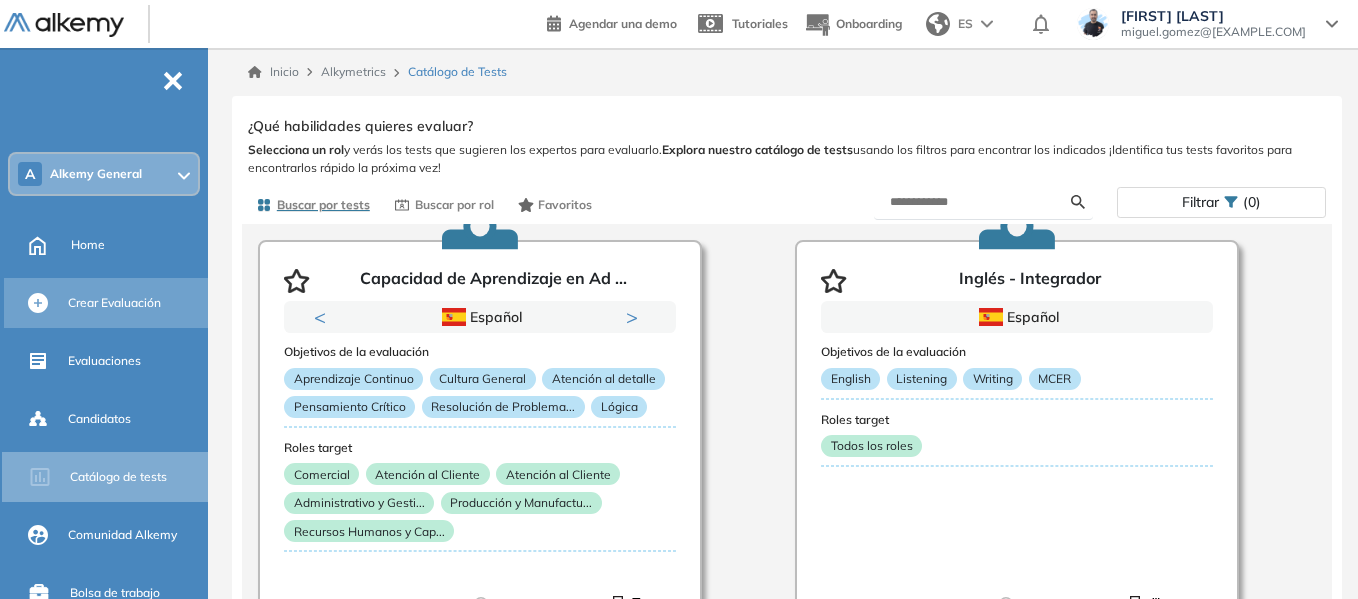 click on "Crear Evaluación" at bounding box center (136, 303) 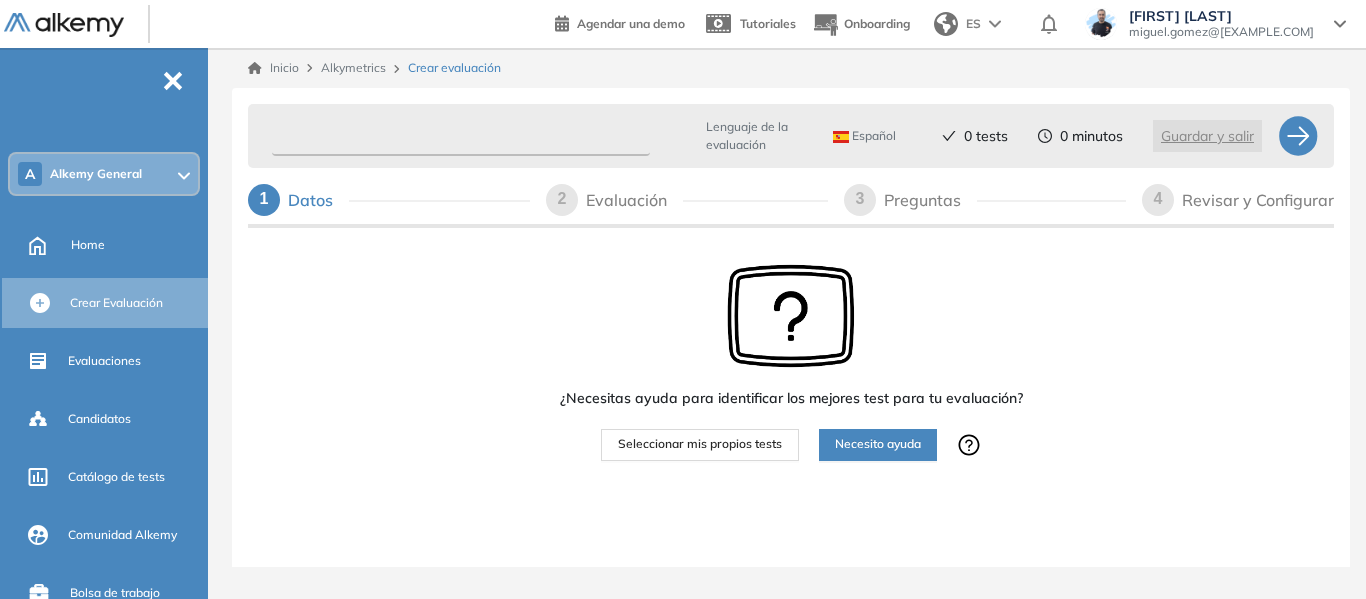 click at bounding box center [461, 136] 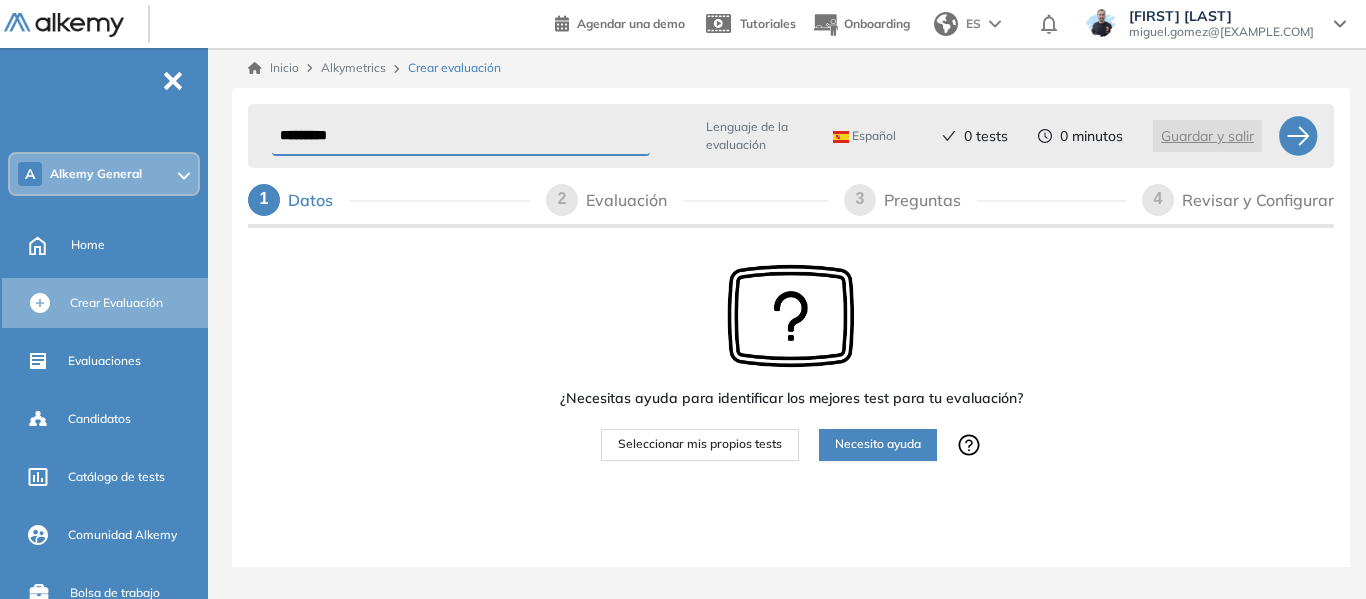type on "*********" 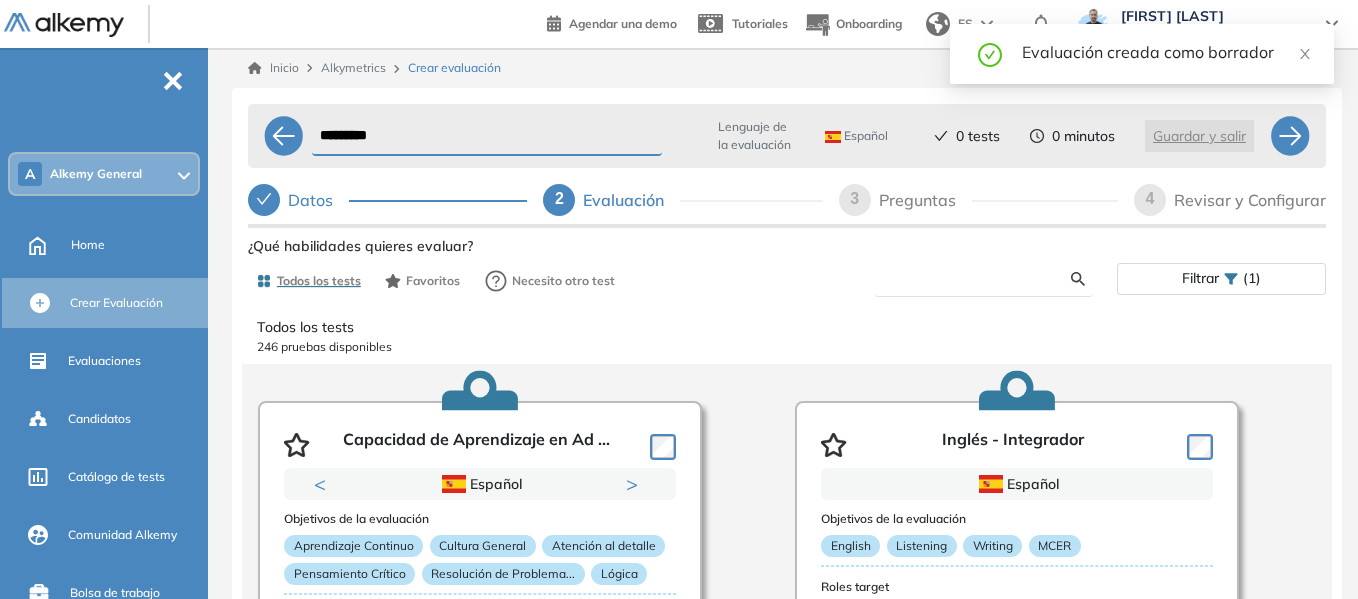 click at bounding box center [980, 279] 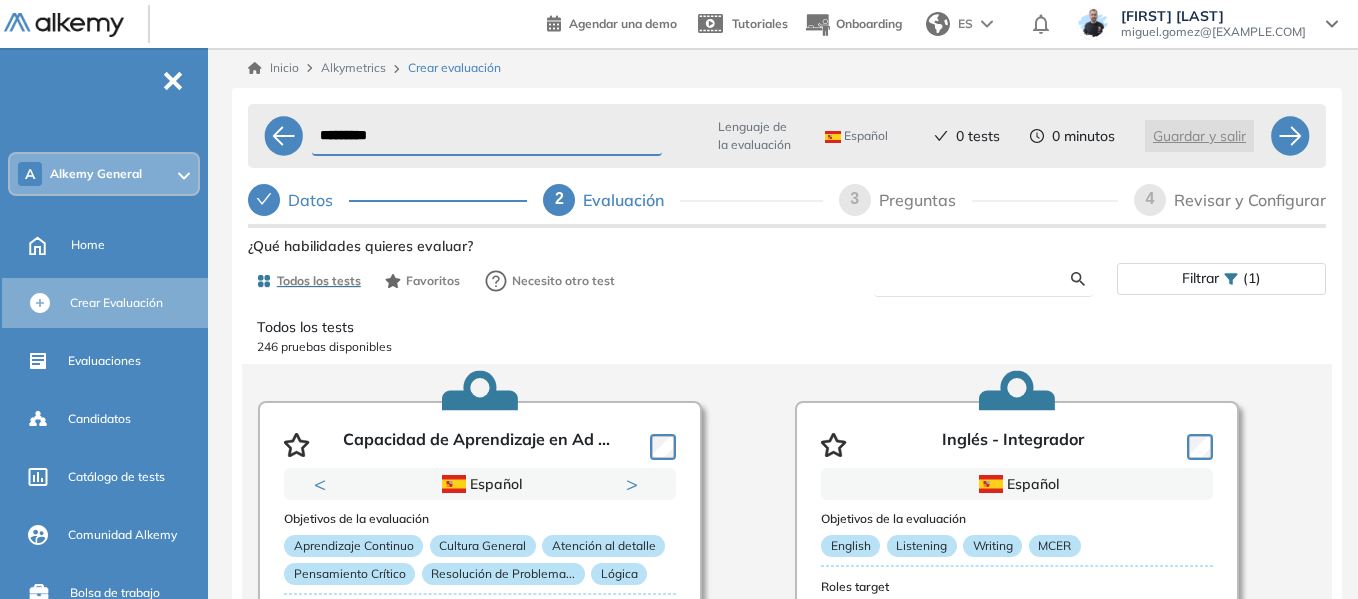 click at bounding box center (980, 279) 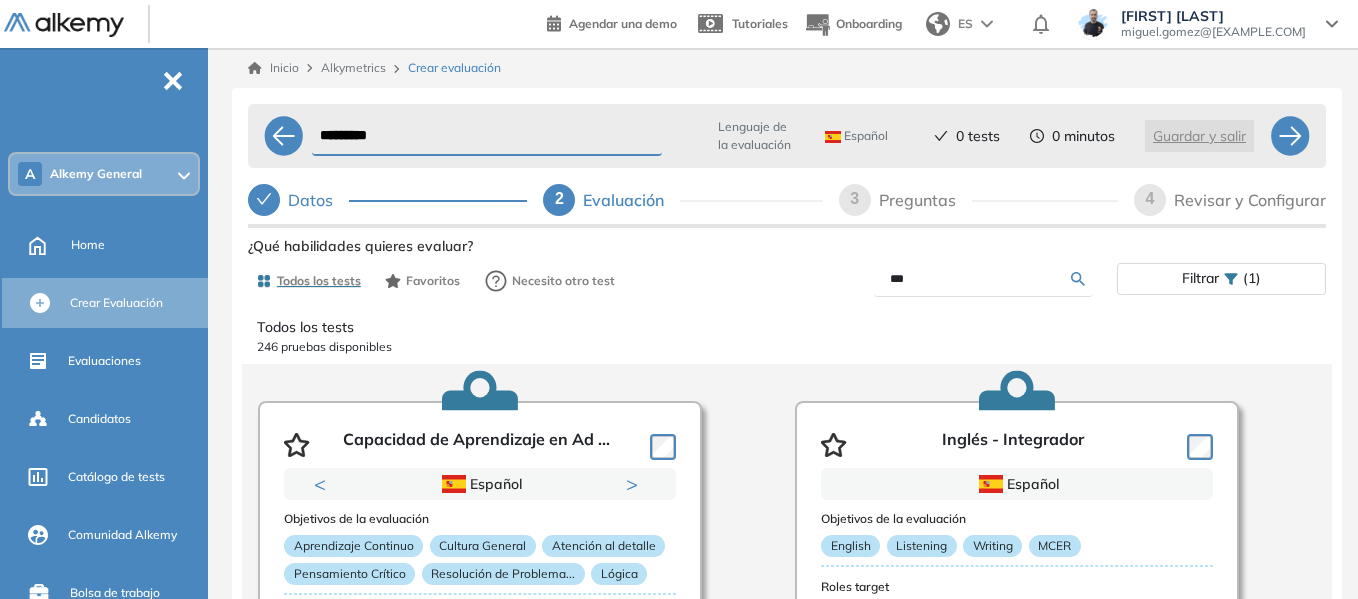 type on "***" 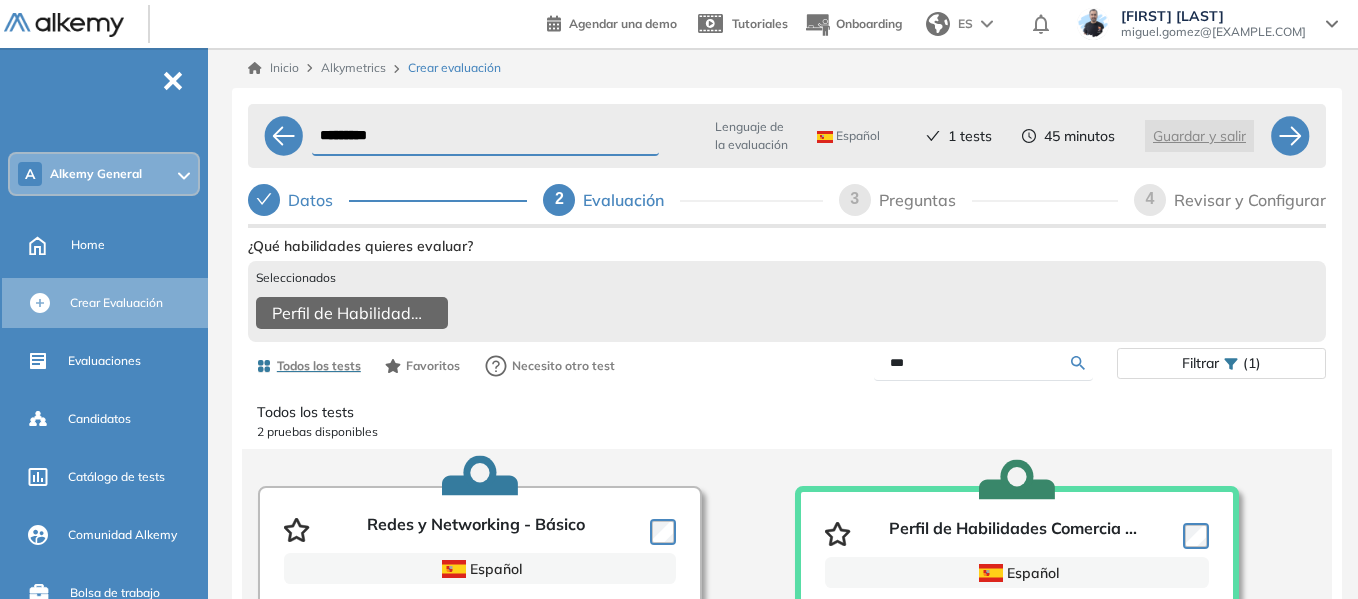 drag, startPoint x: 924, startPoint y: 382, endPoint x: 863, endPoint y: 379, distance: 61.073727 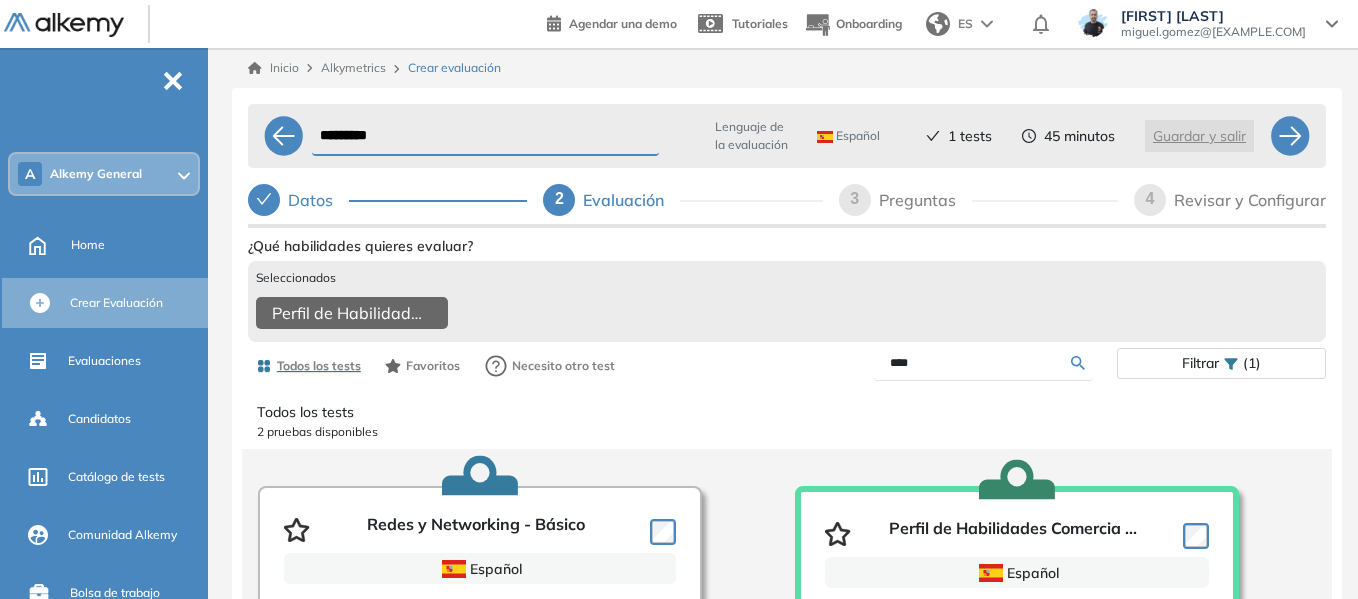 type on "****" 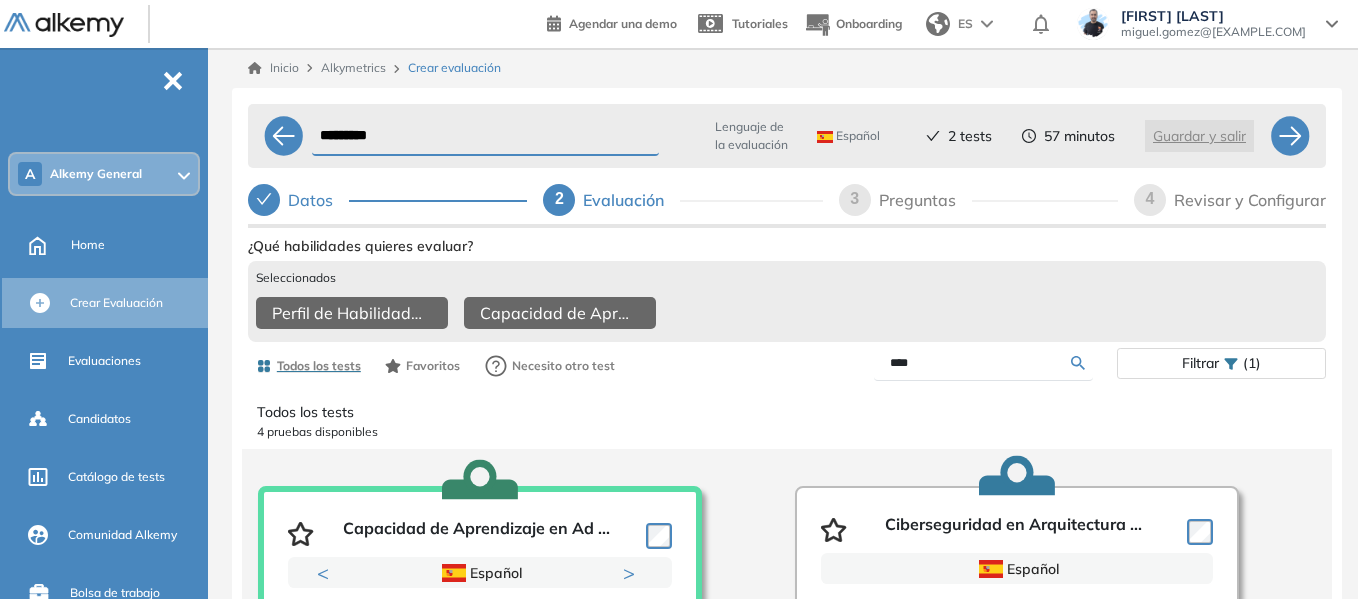 drag, startPoint x: 941, startPoint y: 378, endPoint x: 823, endPoint y: 363, distance: 118.94957 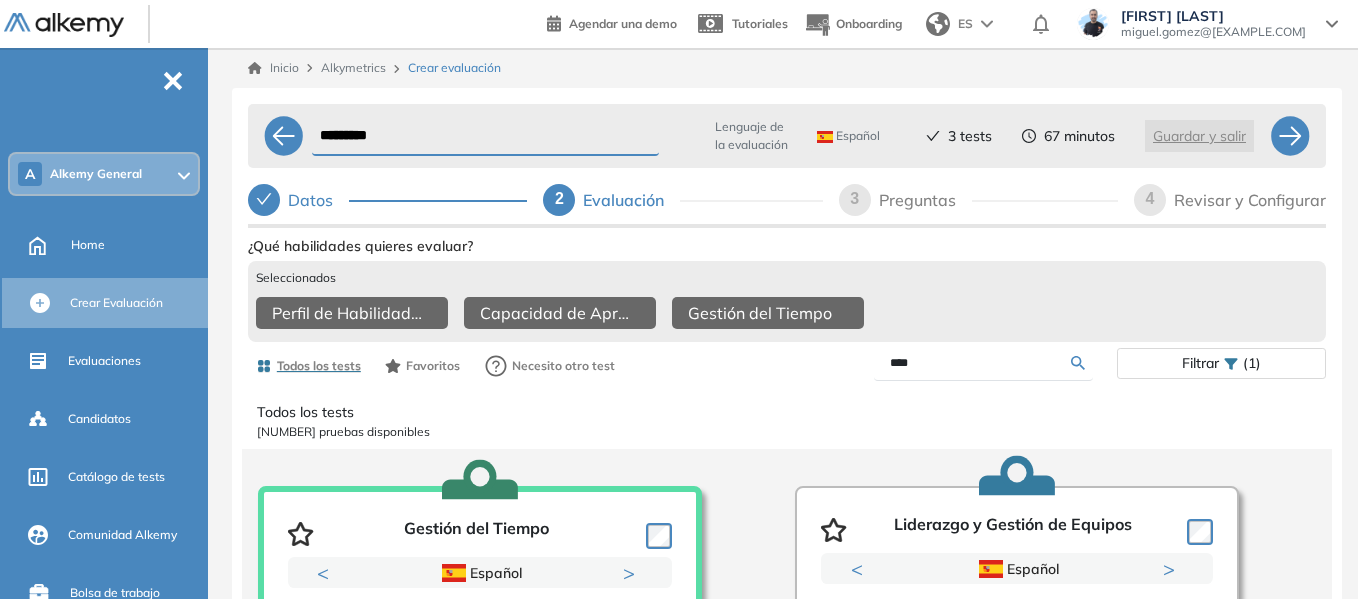 drag, startPoint x: 942, startPoint y: 384, endPoint x: 851, endPoint y: 373, distance: 91.66242 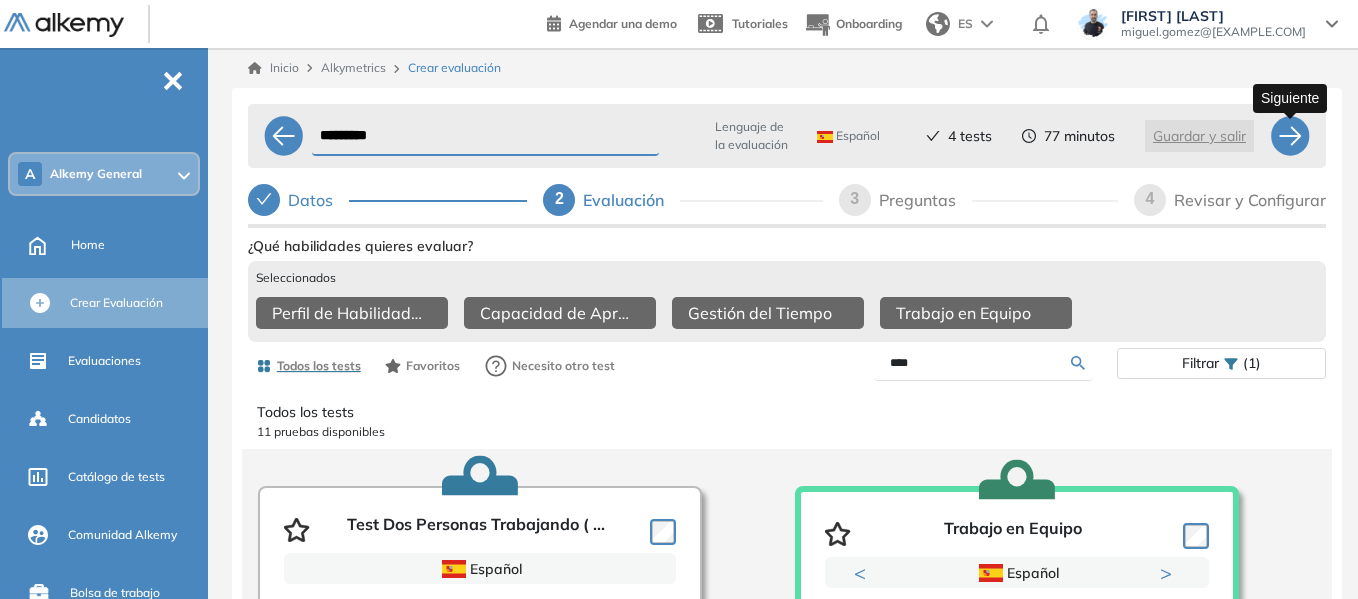 click at bounding box center [1290, 136] 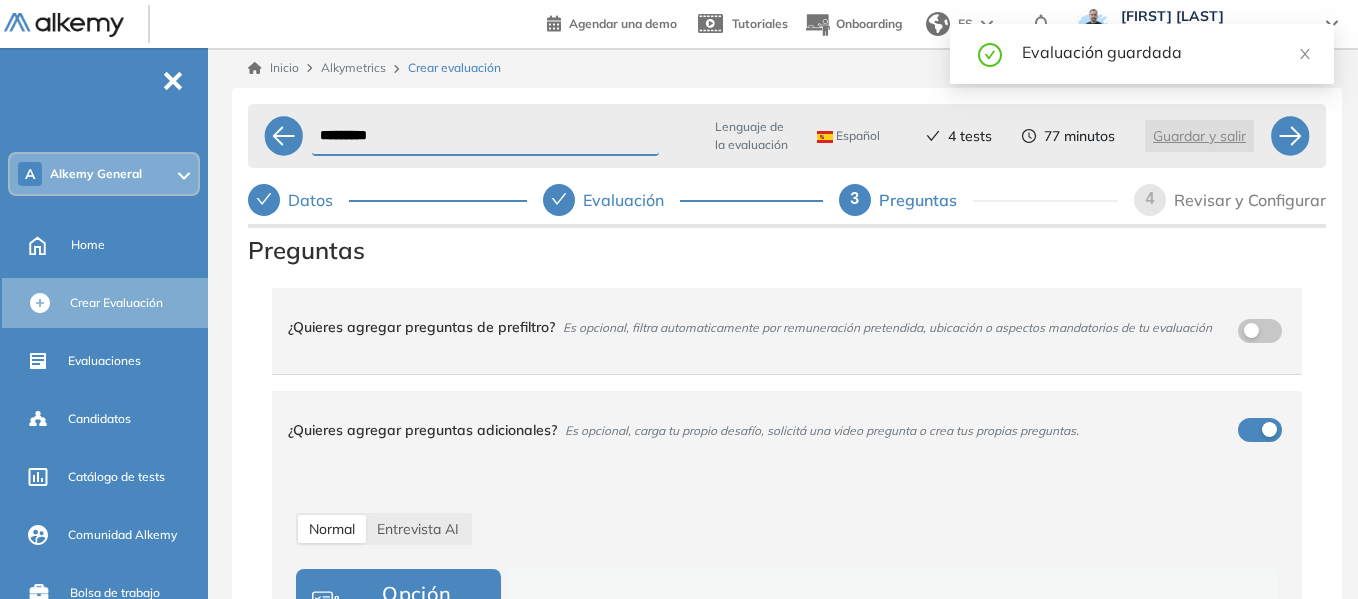 click on "********* Lenguaje de la evaluación   Español   Español   Inglés   Portugués 4 tests 77 minutos Guardar y salir Datos Evaluación 3 Preguntas 4 Revisar y Configurar Preguntas ¿Quieres agregar preguntas de prefiltro? Es opcional, filtra automaticamente por remuneración pretendida, ubicación o aspectos mandatorios de tu evaluación ¿Quieres agregar preguntas adicionales? Es opcional, carga tu propio desafío, solicitá una video pregunta o crea tus propias preguntas.  Normal Entrevista AI Opción múltiple Desafío Asincrónico Respuesta larga Subir archivo Respuesta con video Respuesta con código Generar con IA   Añadir opción Agregar desde una lista (Excel o texto) Guardar pregunta 0 Preguntas agregadas 0 min  para todas las preguntas para todas las preguntas ***** ***** ****** ****** ****** ****** ****** ****** ****** ****** ****** ****** ****** ****** ****** ****** ****** ****** ****** ****** ******* ******* ******* ******* *******" at bounding box center [787, 424] 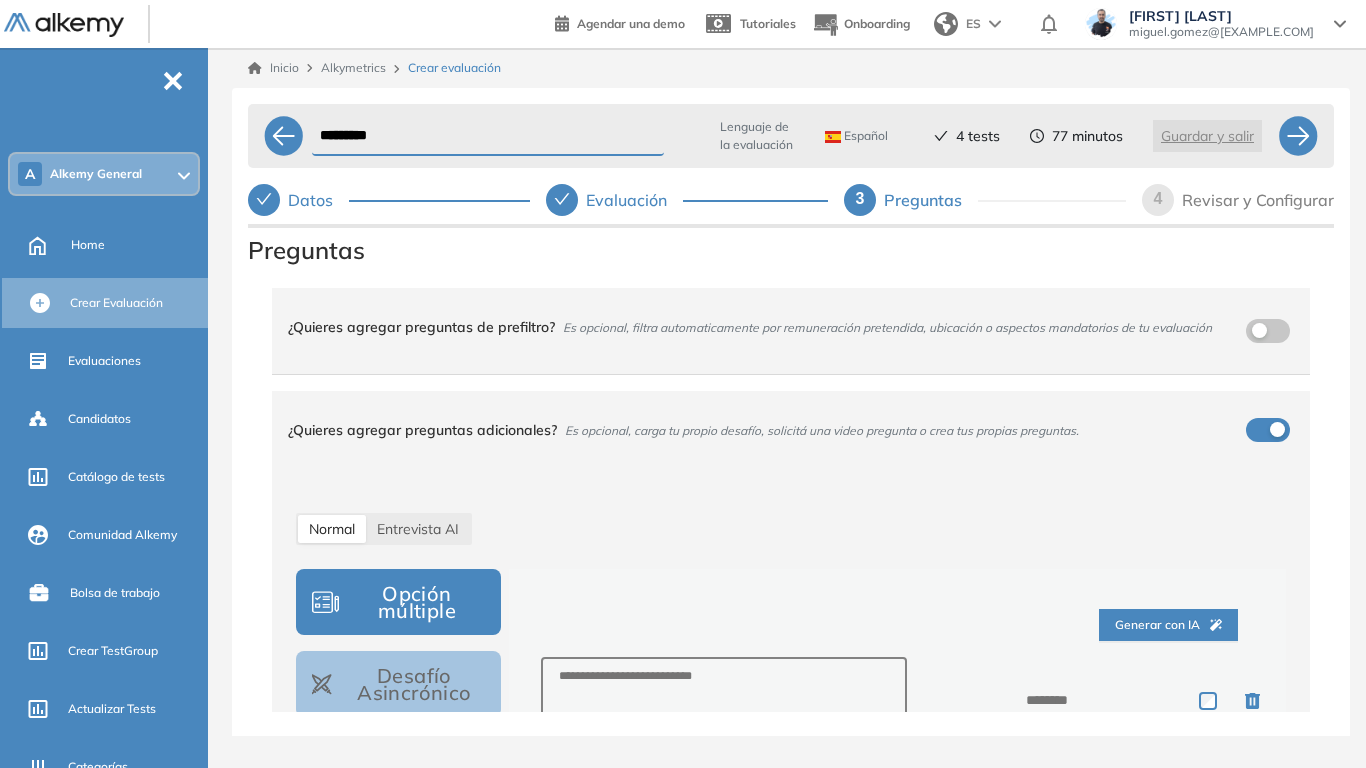 scroll, scrollTop: 200, scrollLeft: 0, axis: vertical 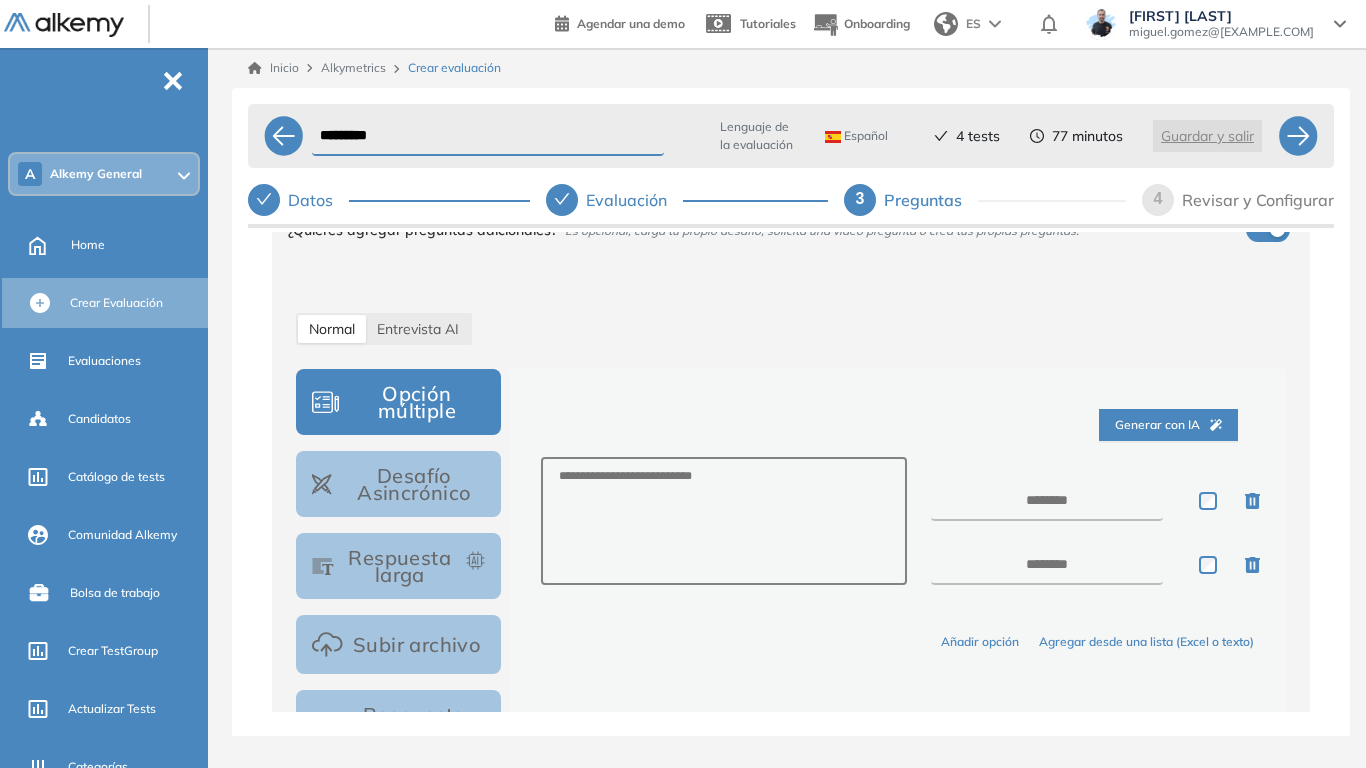 drag, startPoint x: 387, startPoint y: 435, endPoint x: 403, endPoint y: 415, distance: 25.612497 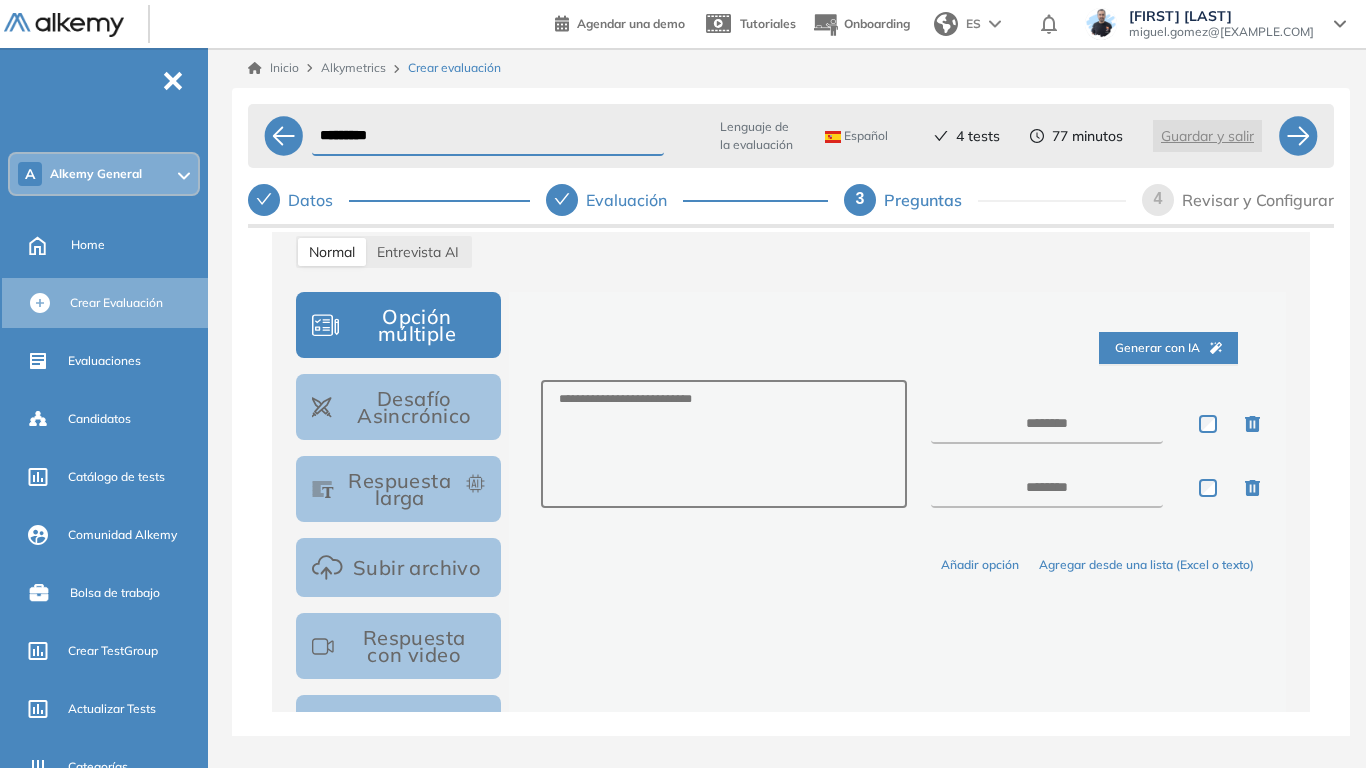 scroll, scrollTop: 300, scrollLeft: 0, axis: vertical 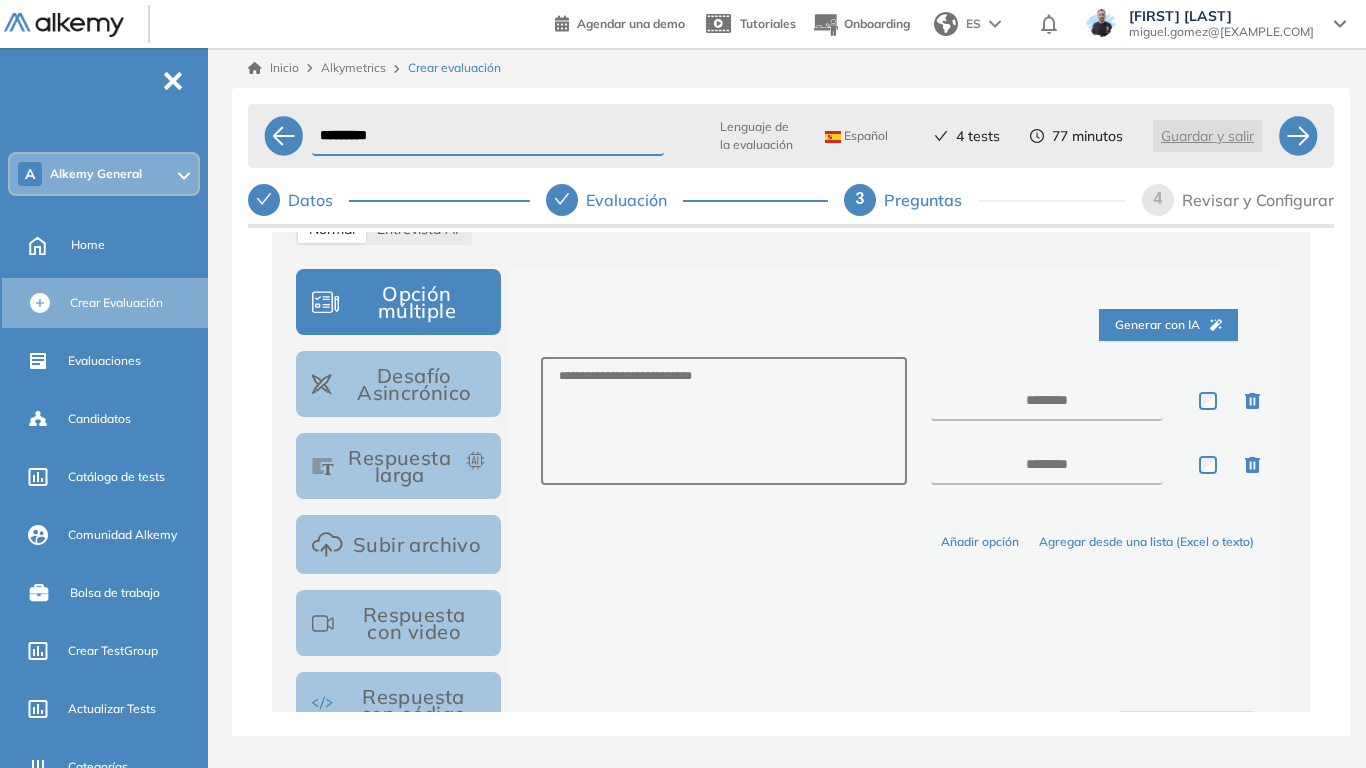 click on "Desafío Asincrónico" at bounding box center (398, 384) 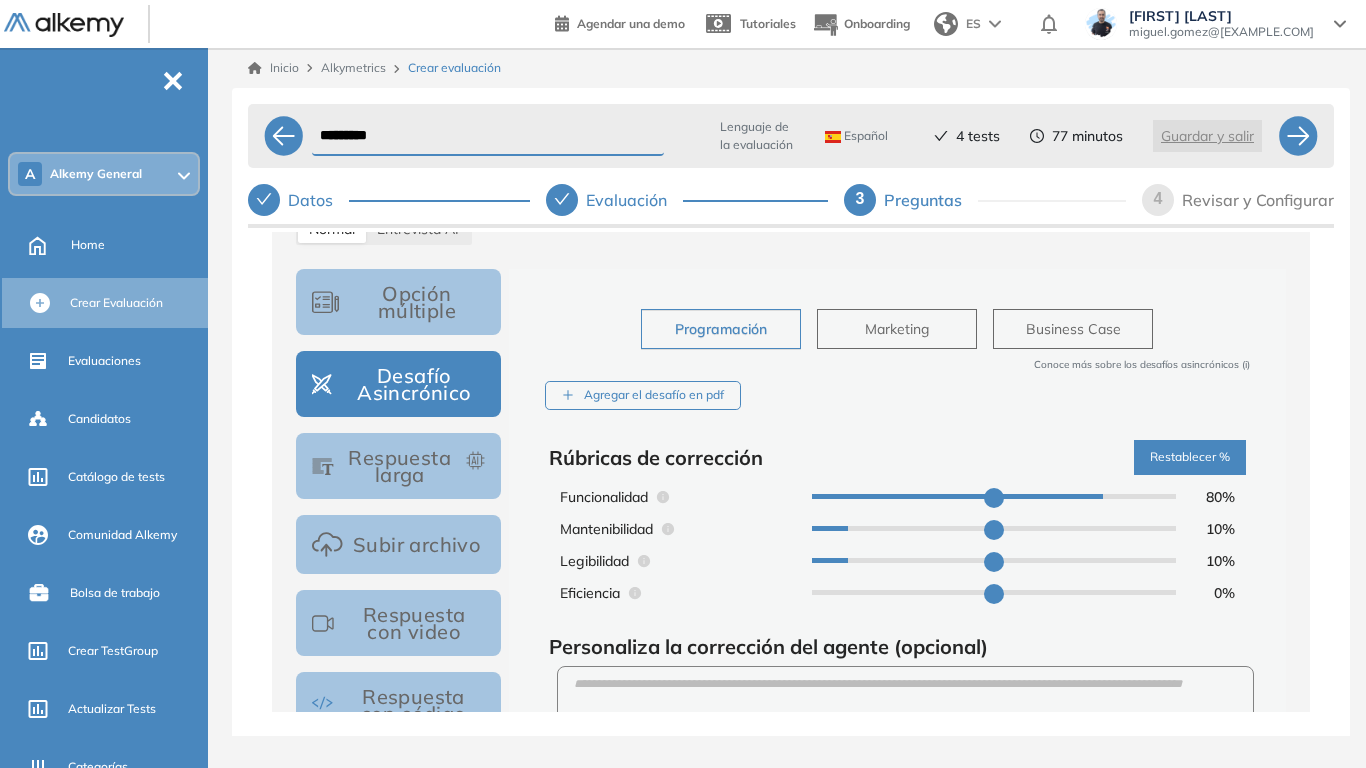click on "Respuesta larga" at bounding box center [398, 466] 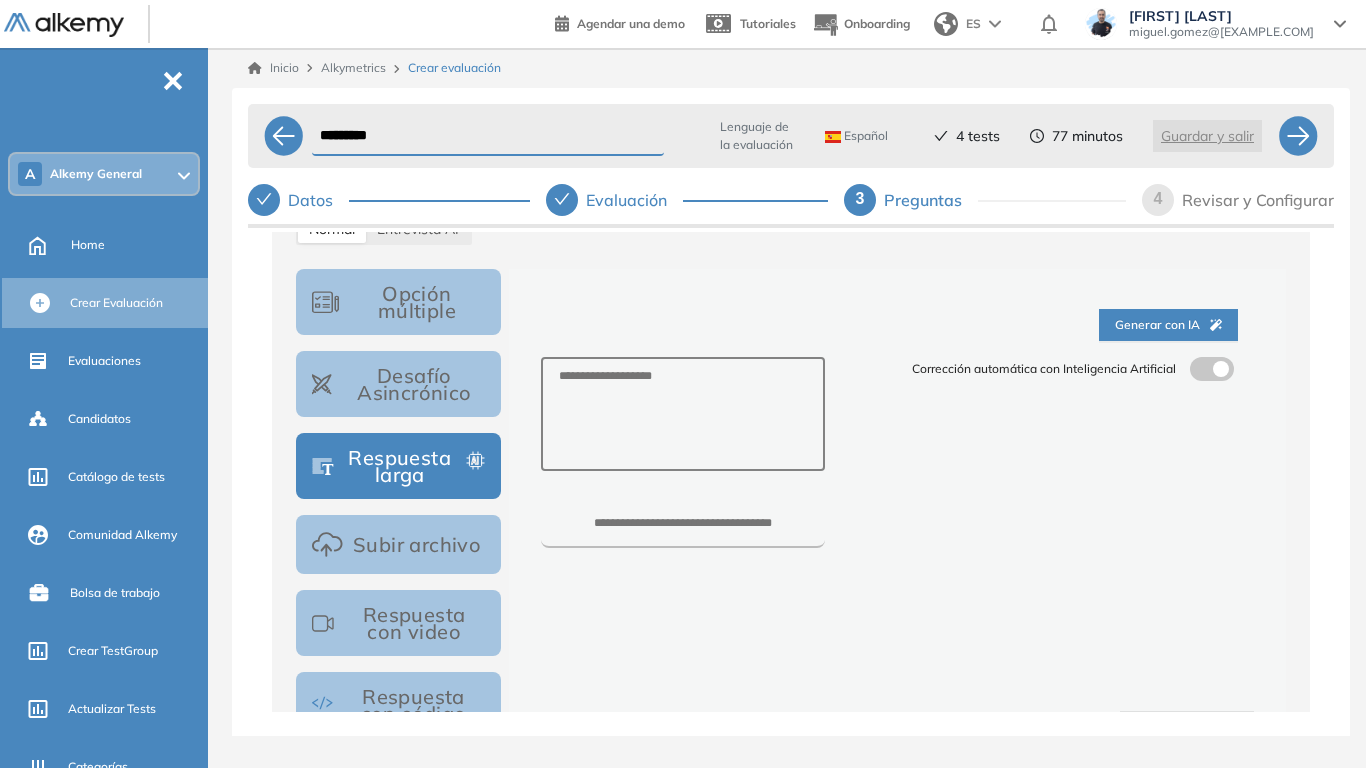 click at bounding box center [1198, 365] 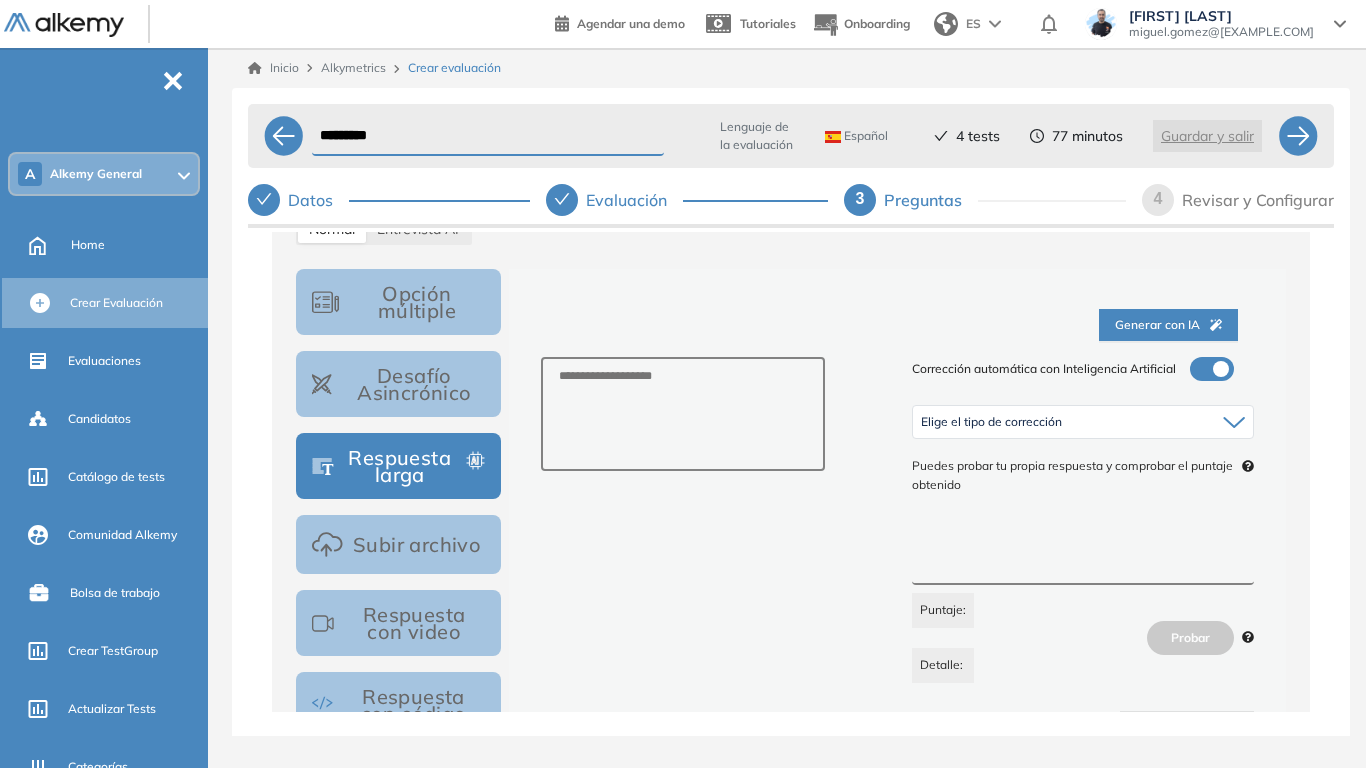 click at bounding box center [1083, 548] 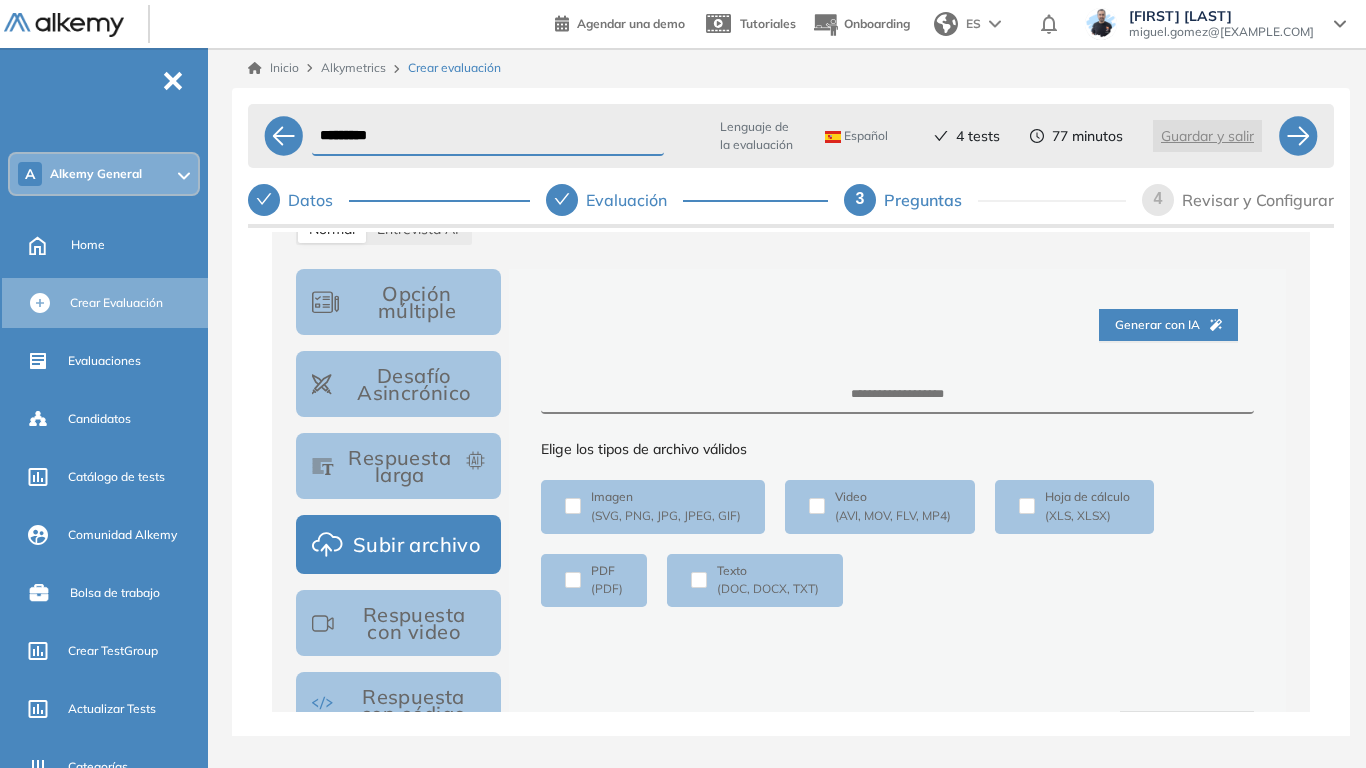 scroll, scrollTop: 400, scrollLeft: 0, axis: vertical 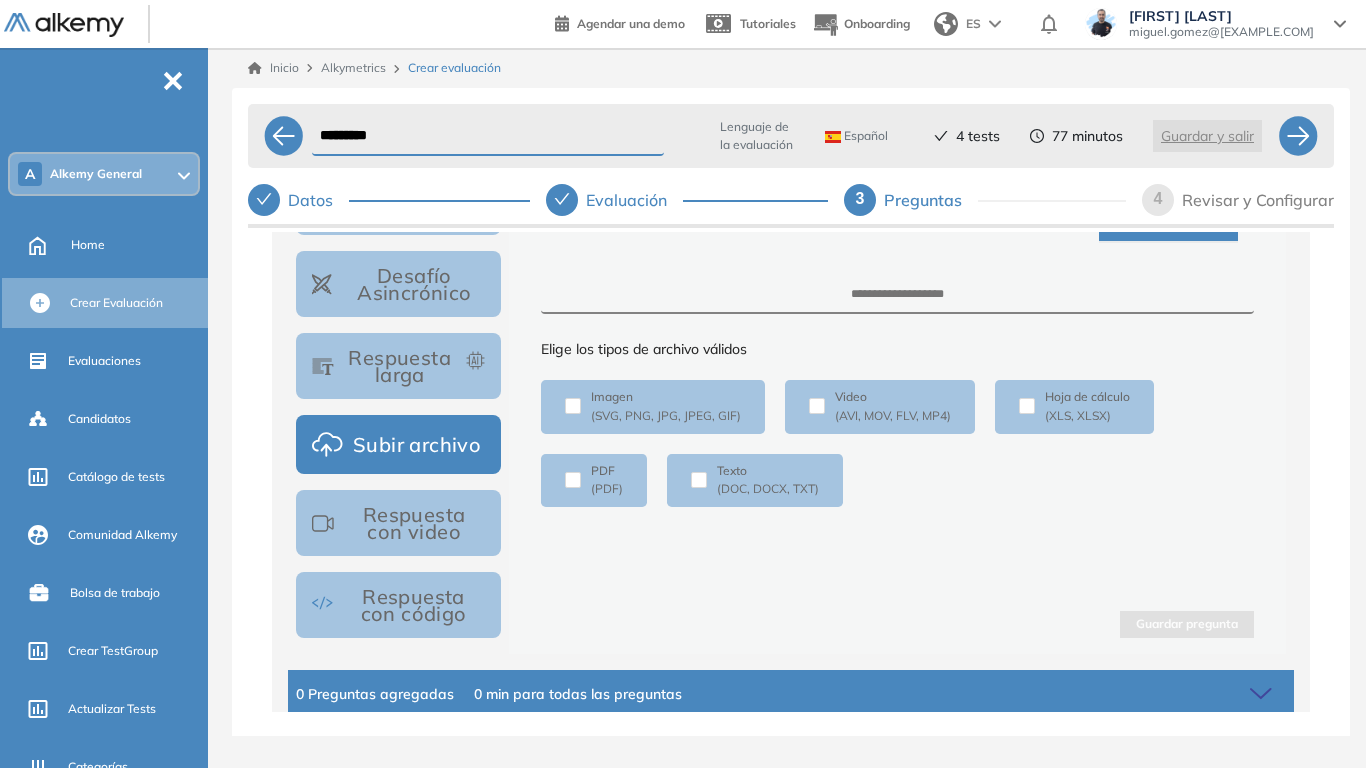 click on "Respuesta con video" at bounding box center [398, 523] 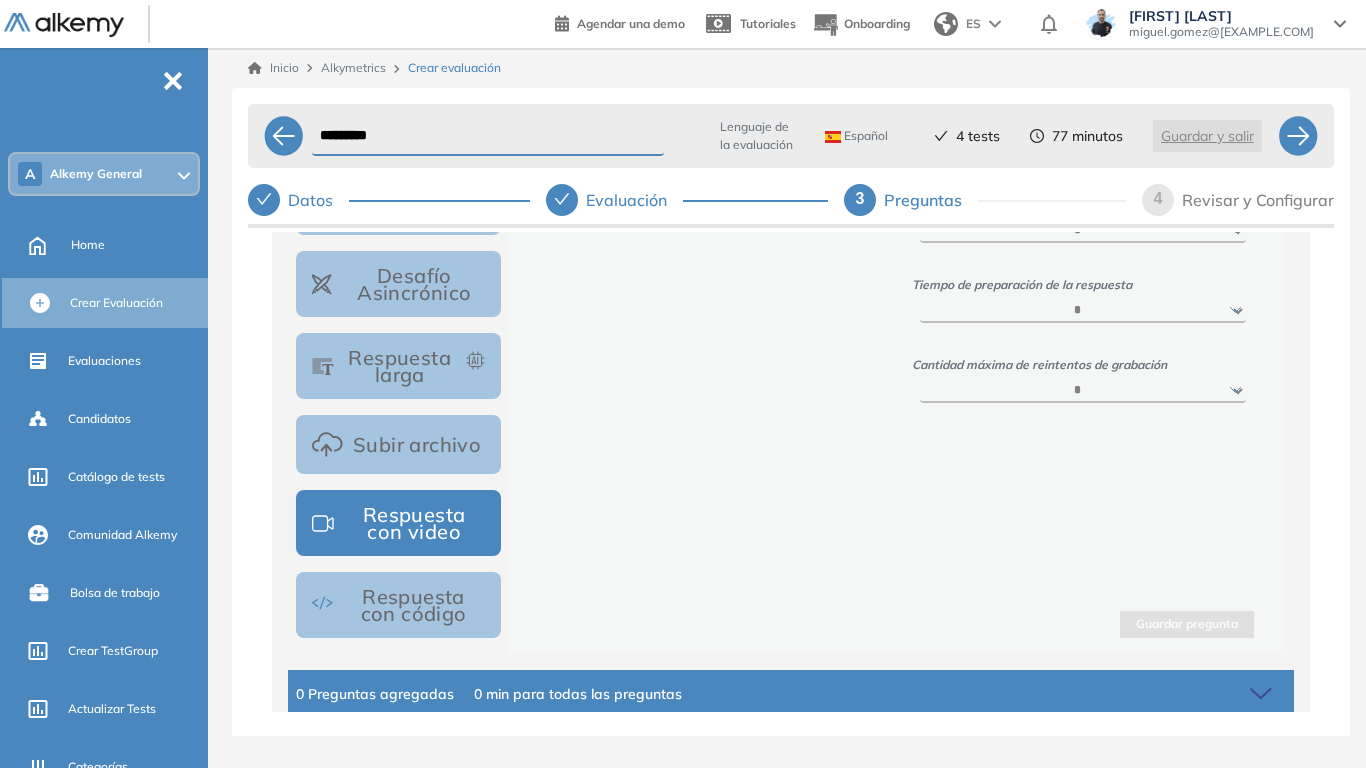 click on "Respuesta con código" at bounding box center [398, 605] 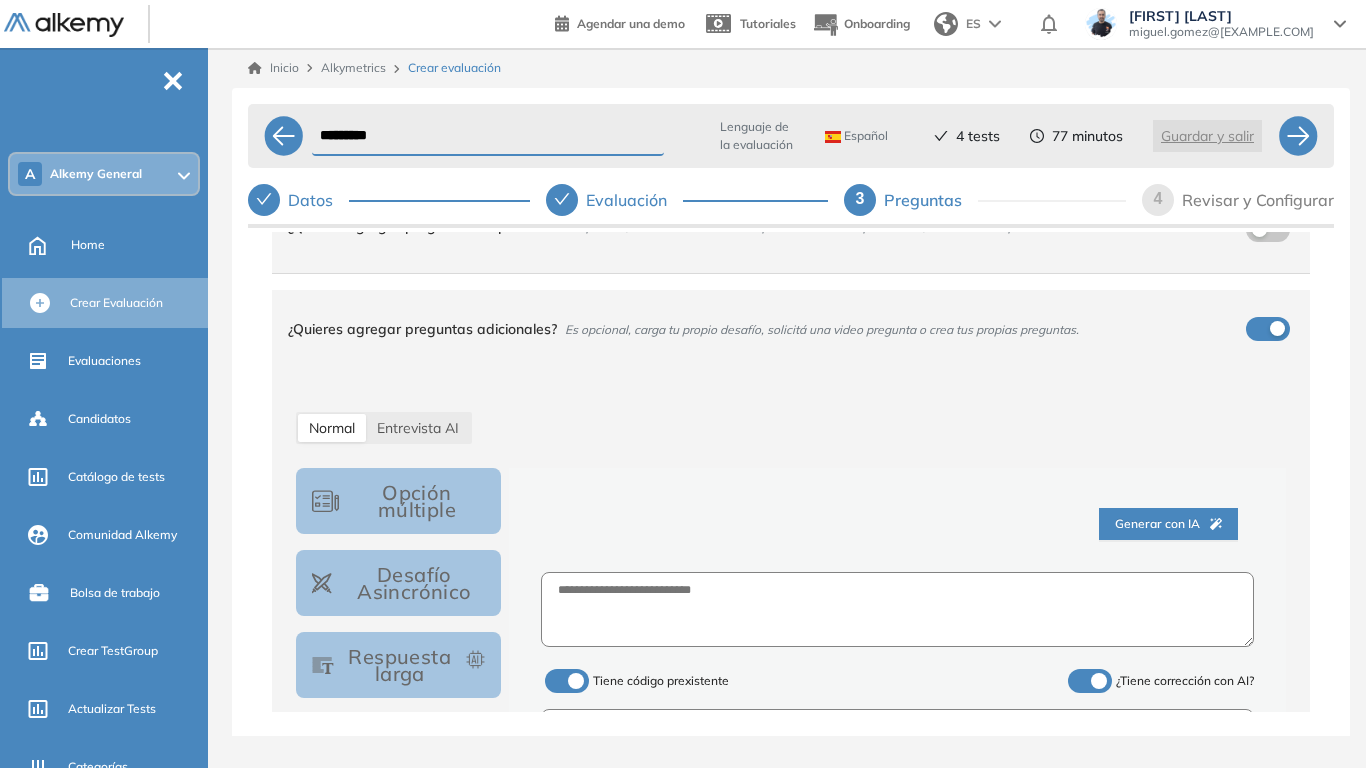 scroll, scrollTop: 100, scrollLeft: 0, axis: vertical 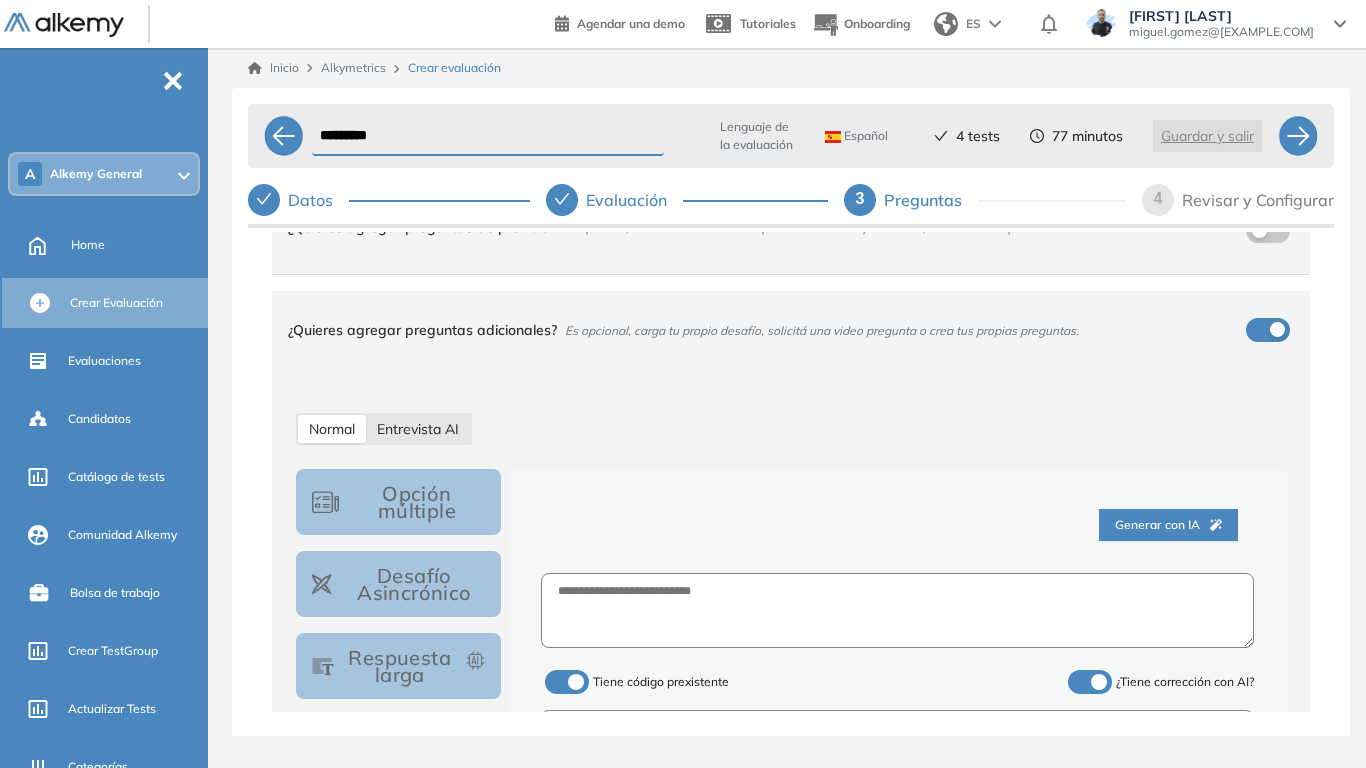 click on "Entrevista AI" at bounding box center [418, 429] 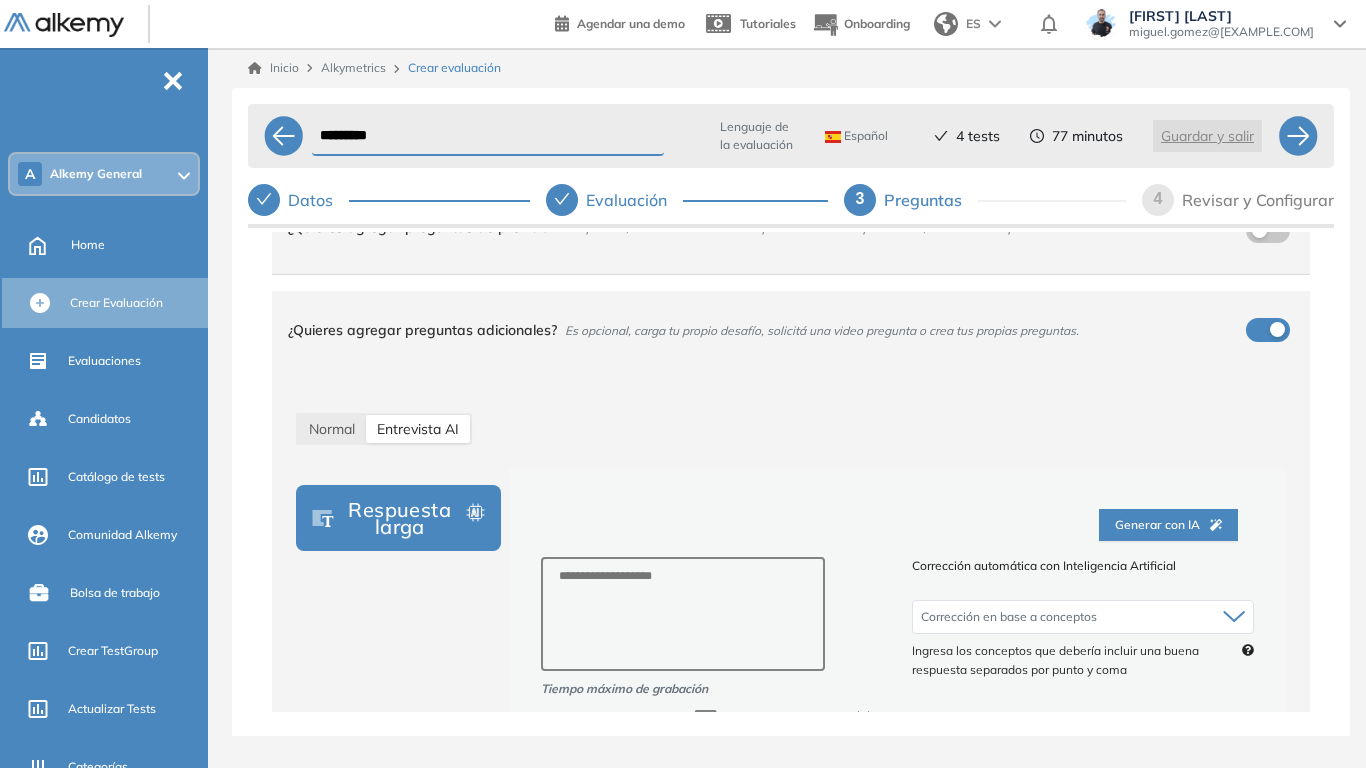 scroll, scrollTop: 200, scrollLeft: 0, axis: vertical 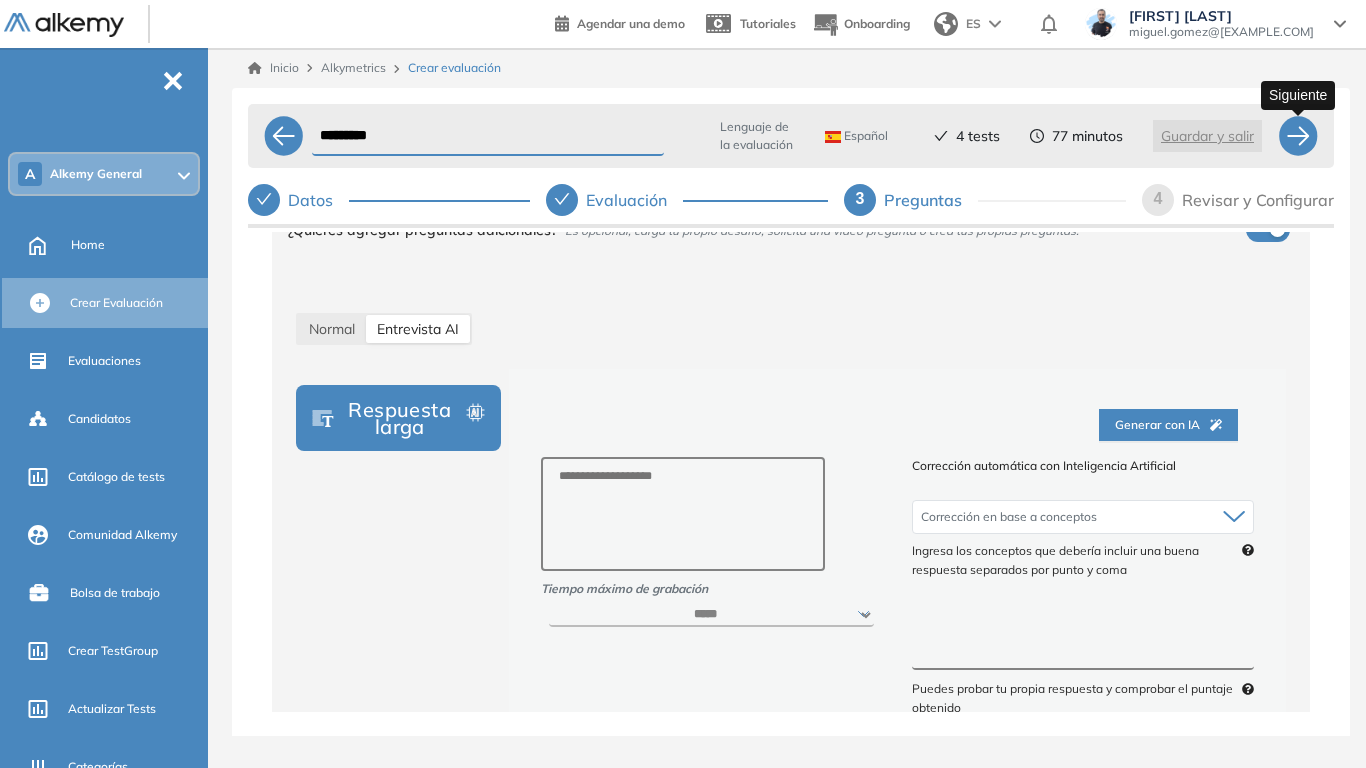 click at bounding box center [1298, 136] 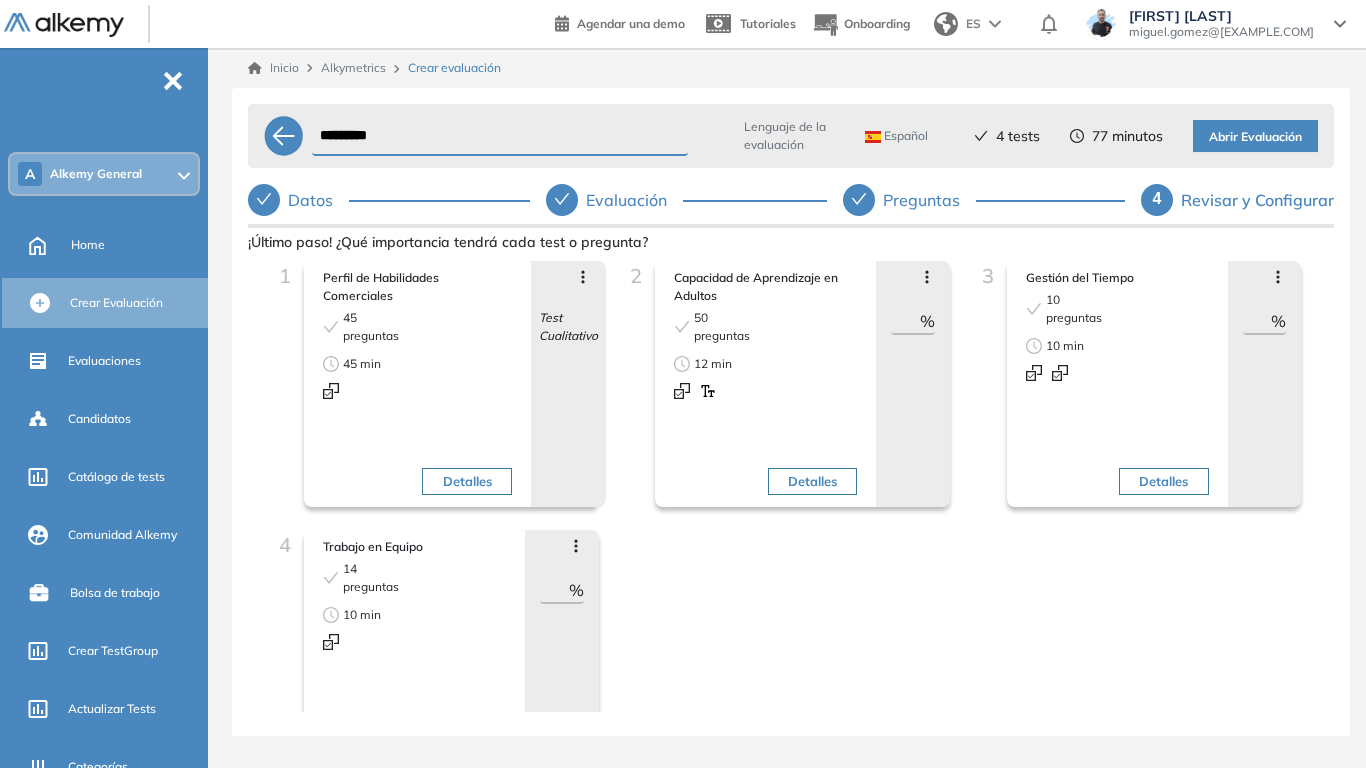 drag, startPoint x: 894, startPoint y: 319, endPoint x: 935, endPoint y: 330, distance: 42.44997 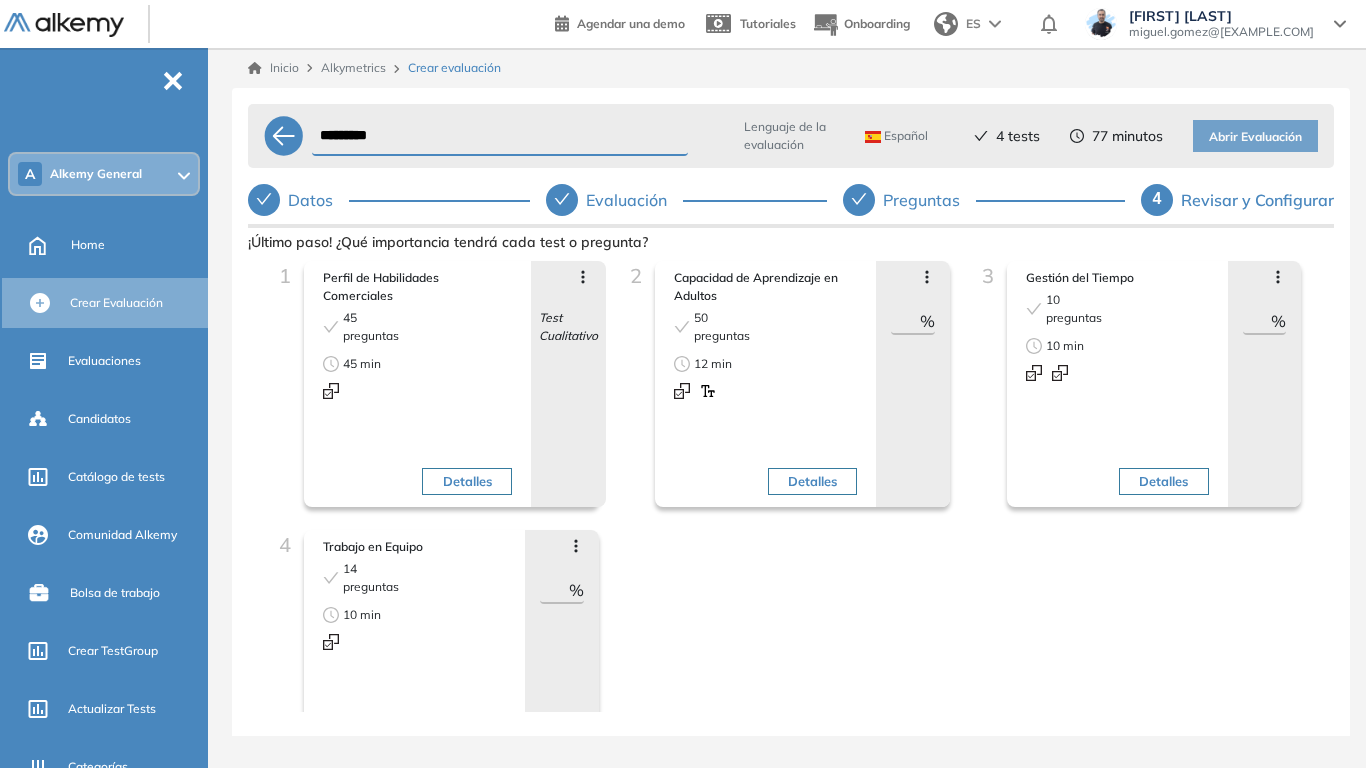 type on "**" 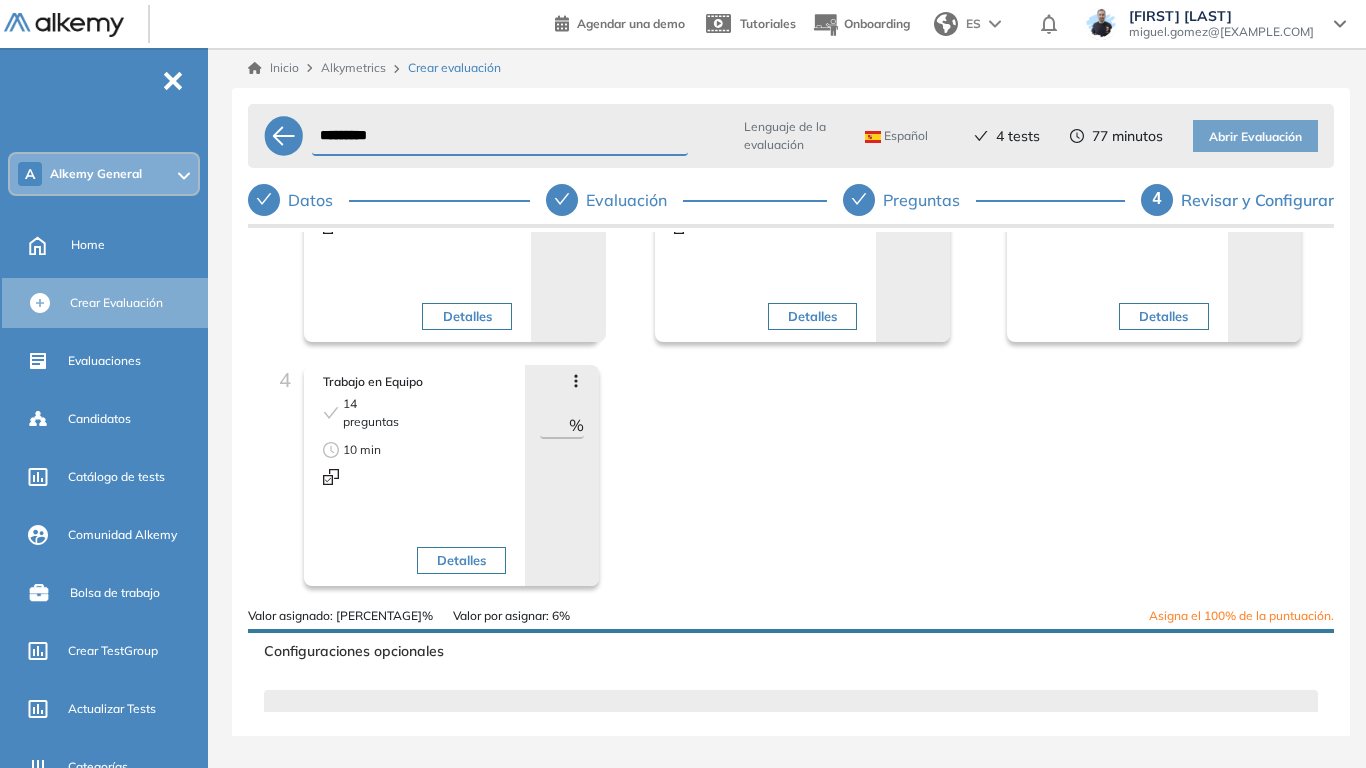 scroll, scrollTop: 200, scrollLeft: 0, axis: vertical 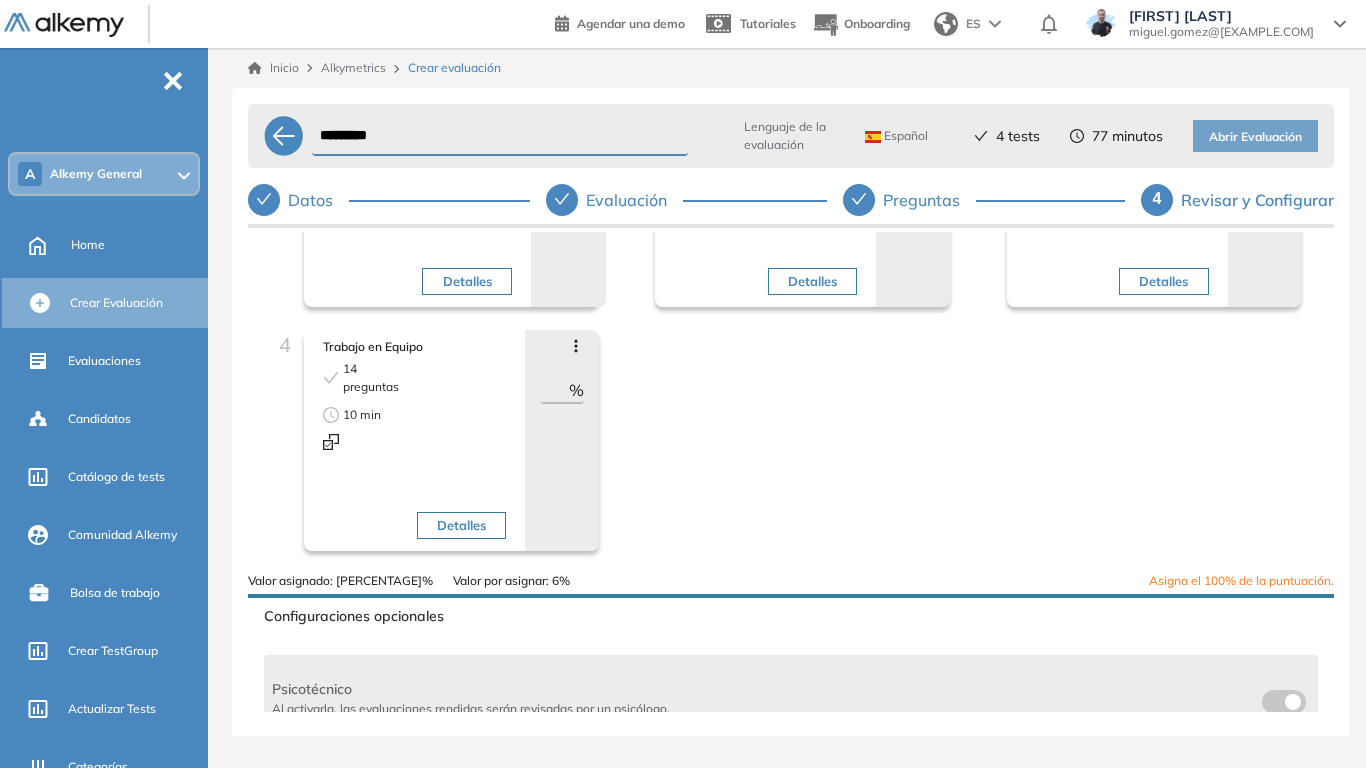 type on "**" 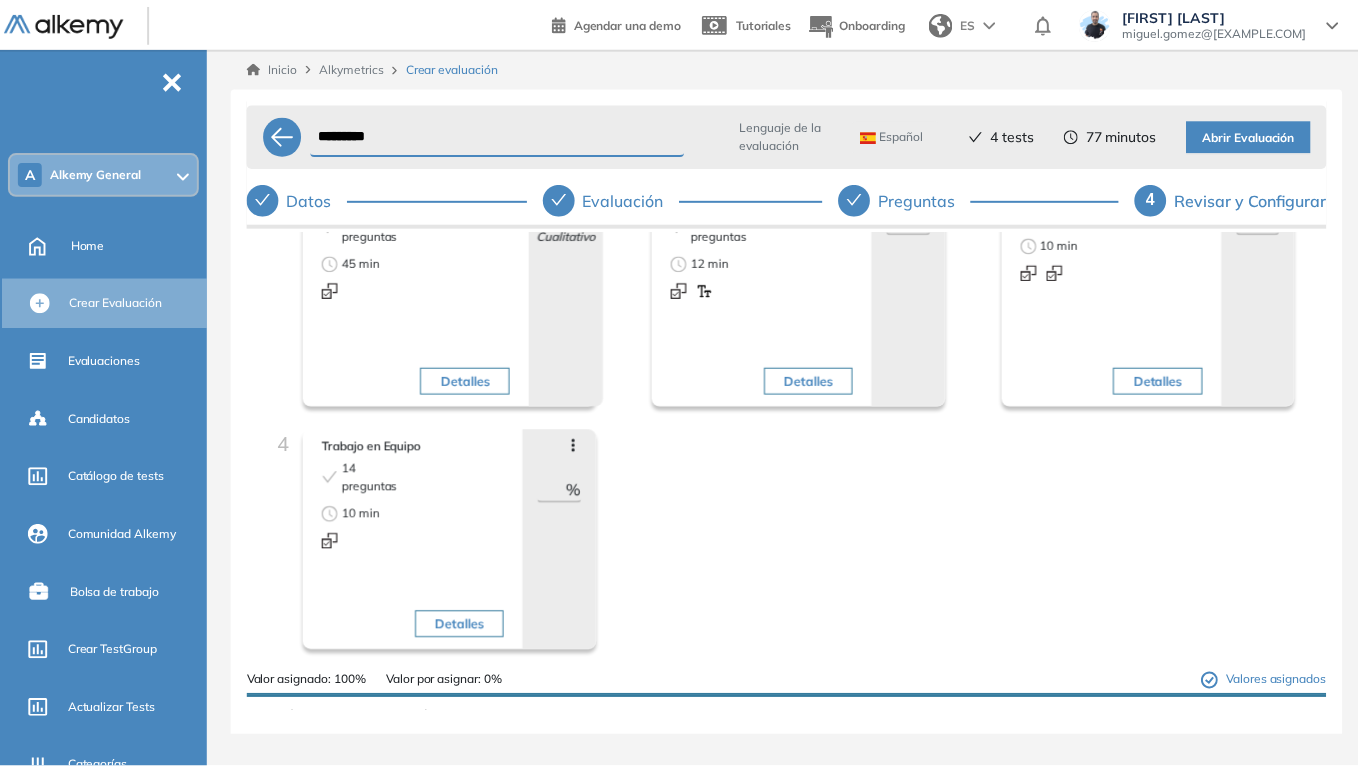 scroll, scrollTop: 0, scrollLeft: 0, axis: both 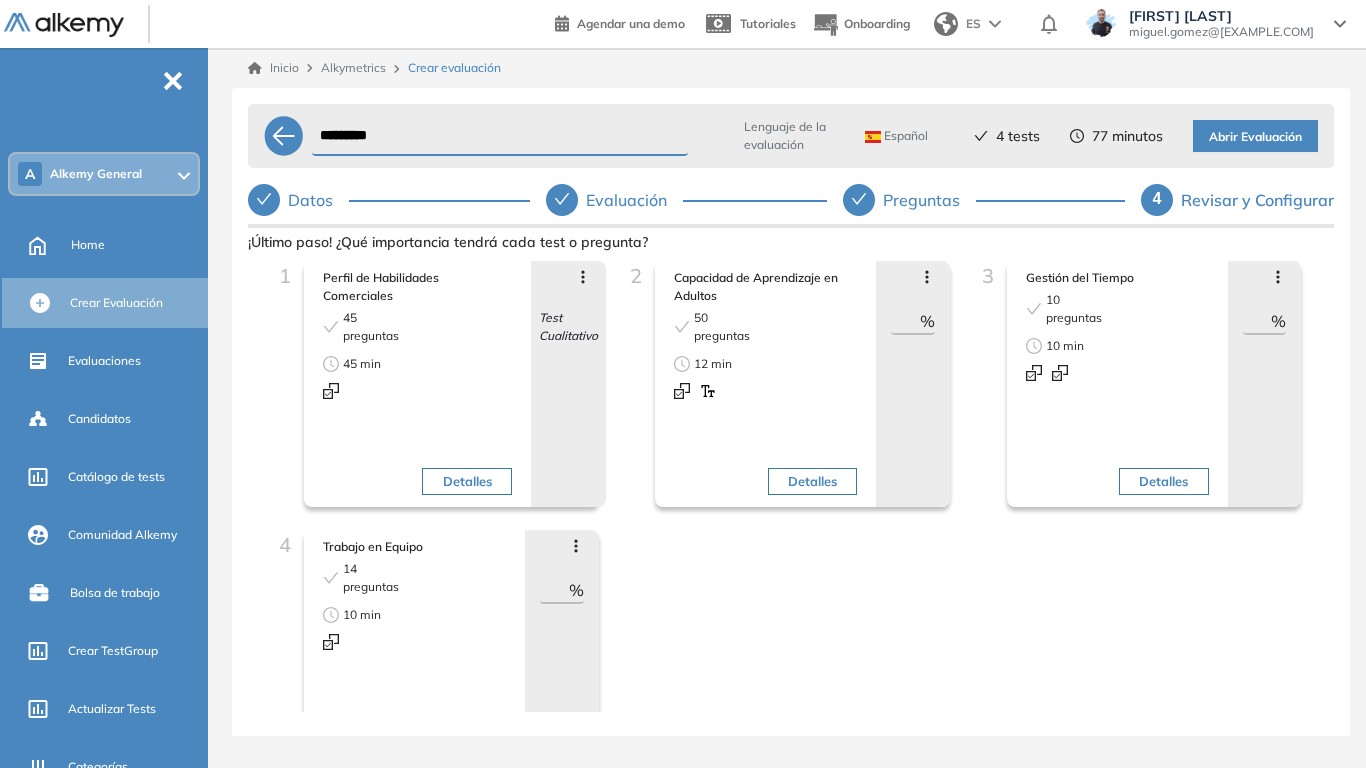 type on "**" 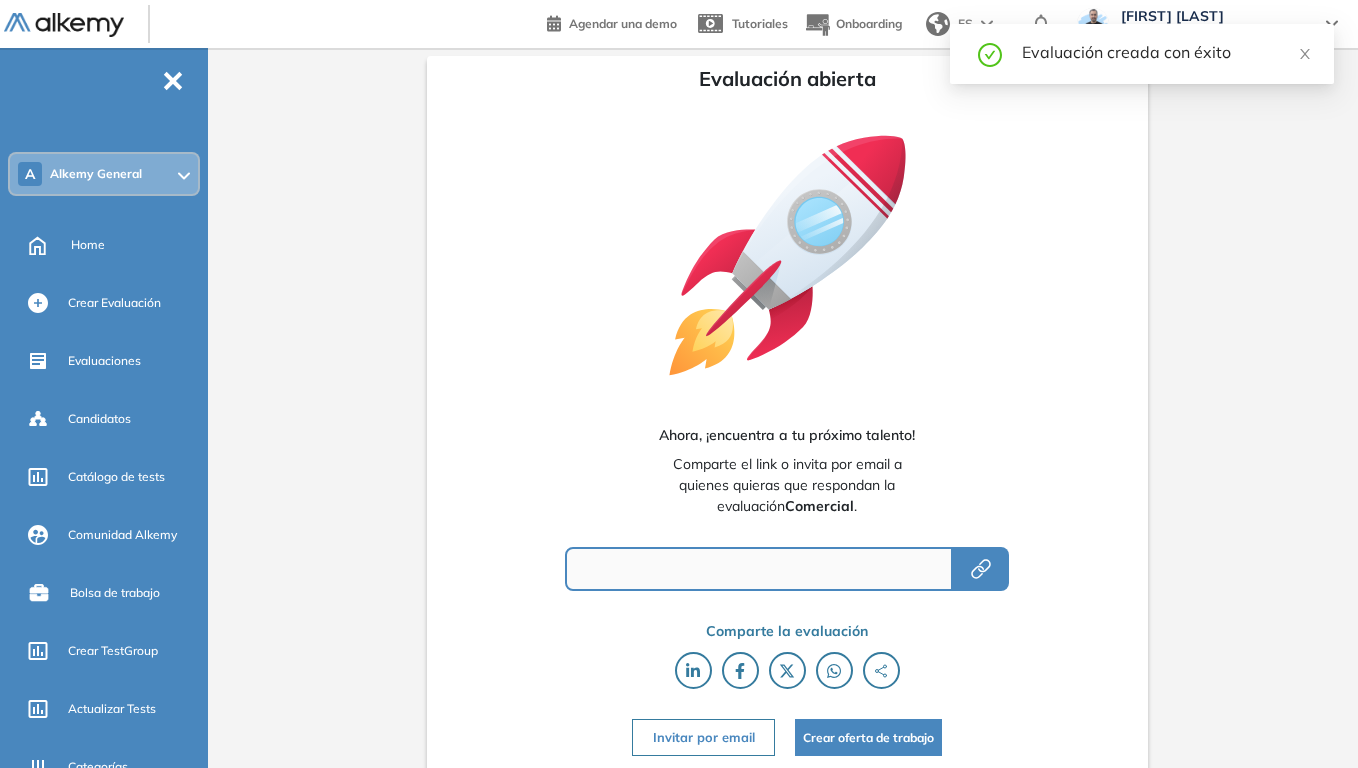 type on "**********" 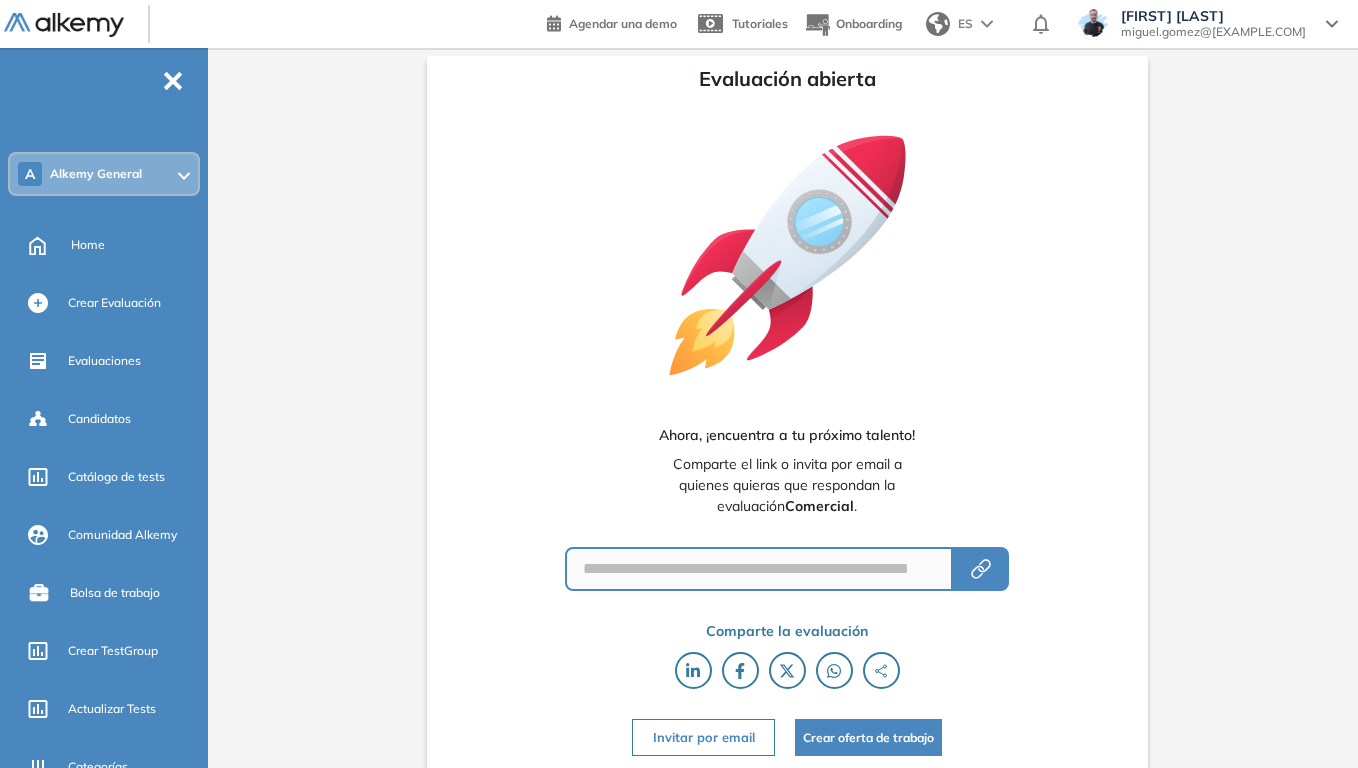 scroll, scrollTop: 4, scrollLeft: 0, axis: vertical 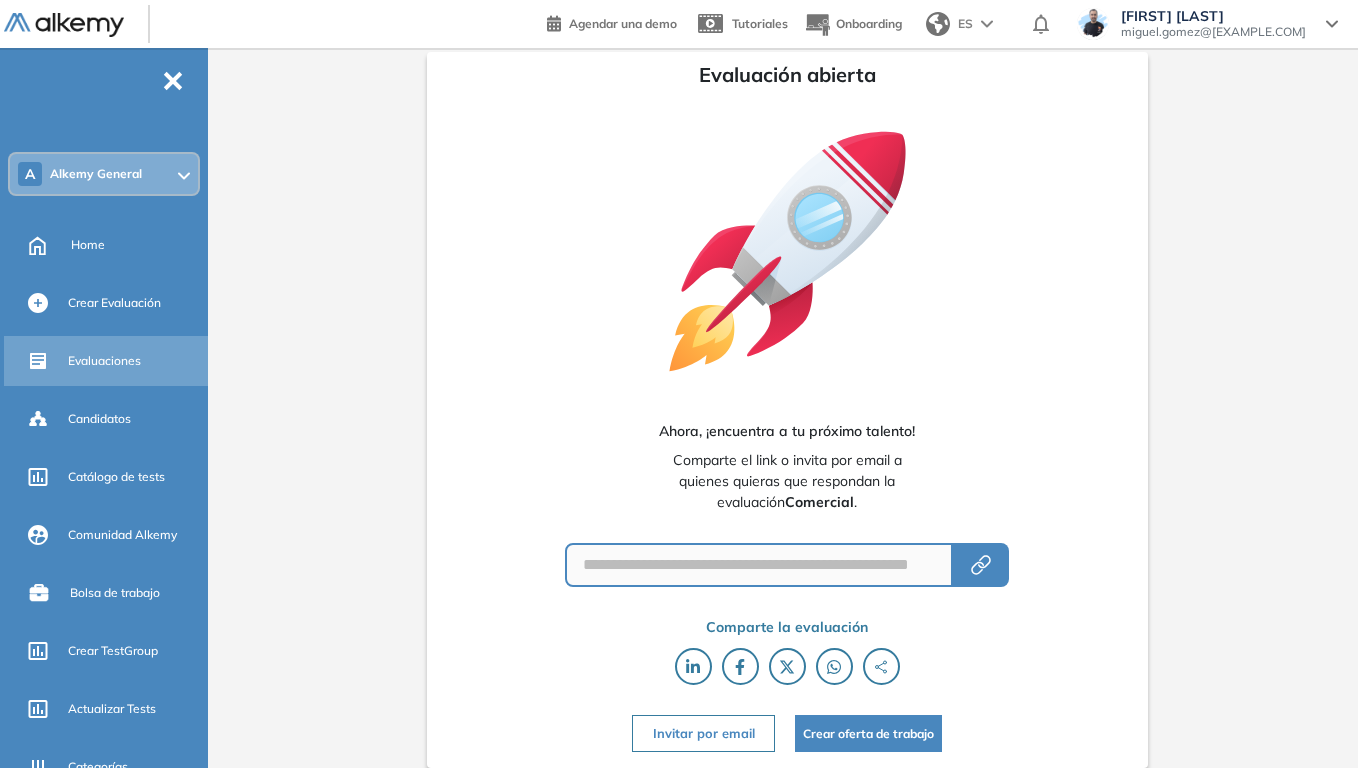 click on "Evaluaciones" at bounding box center [136, 361] 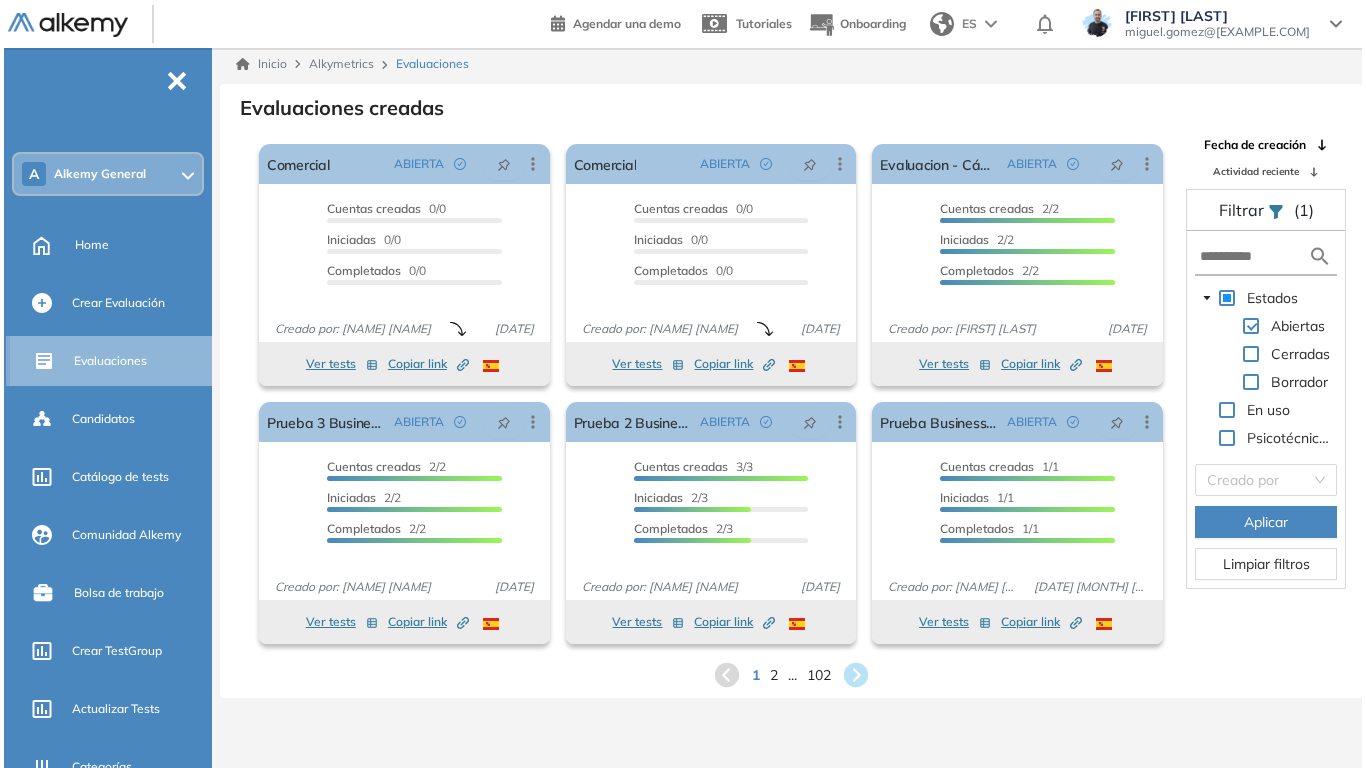 scroll, scrollTop: 0, scrollLeft: 0, axis: both 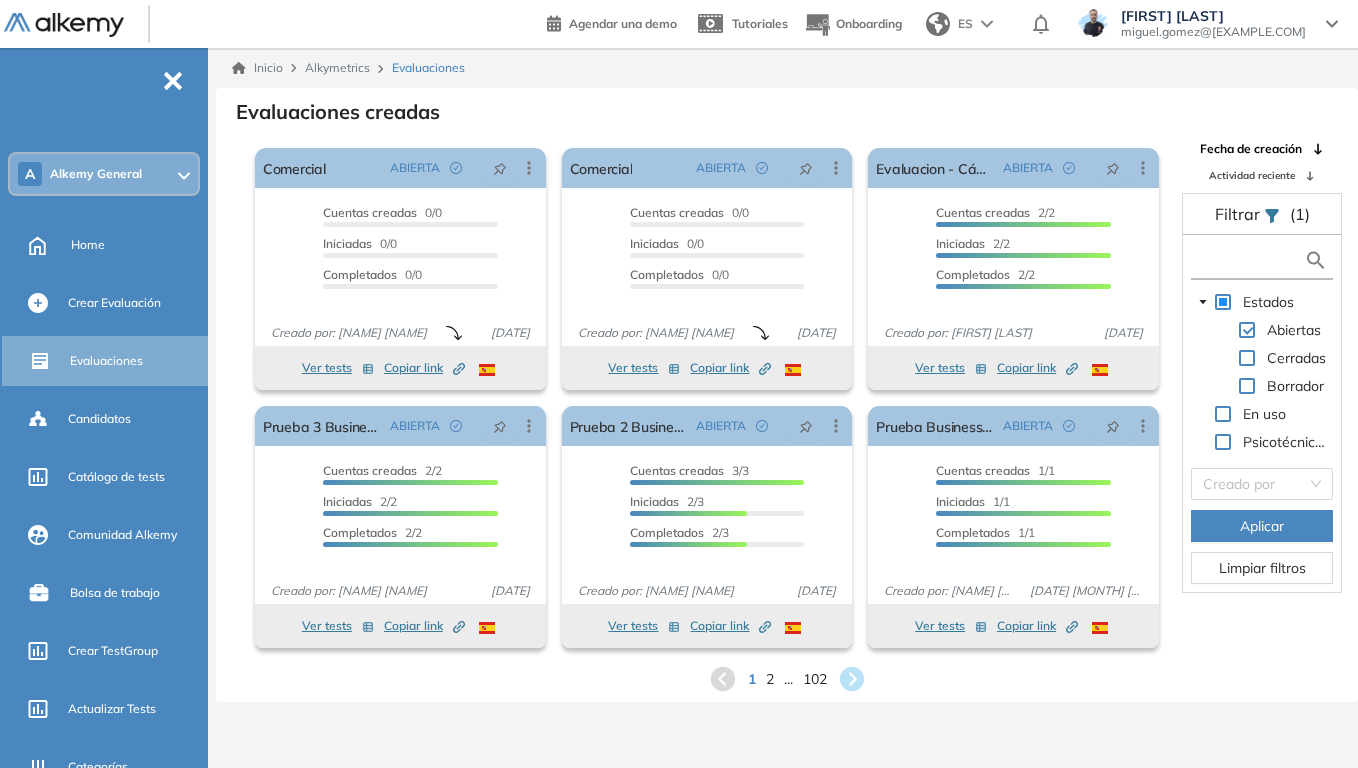 click at bounding box center [1250, 260] 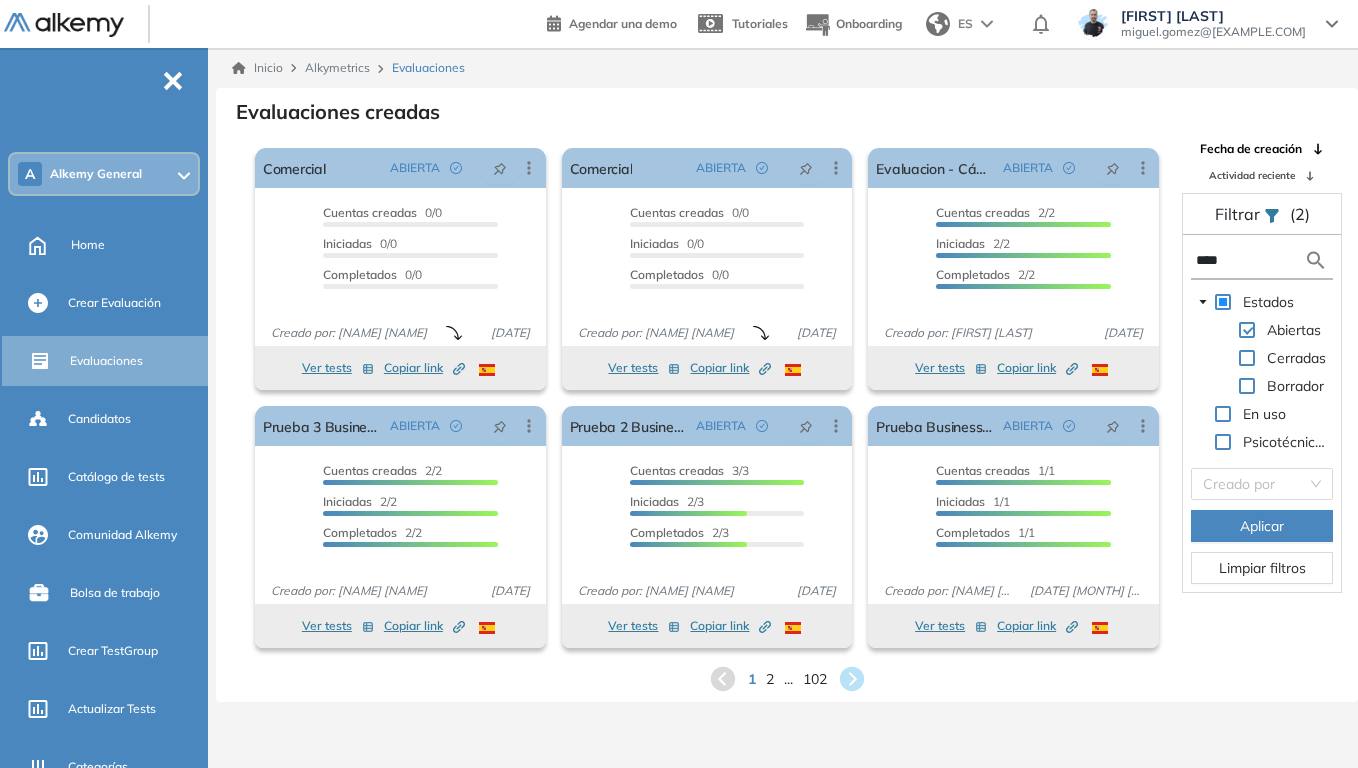 type on "****" 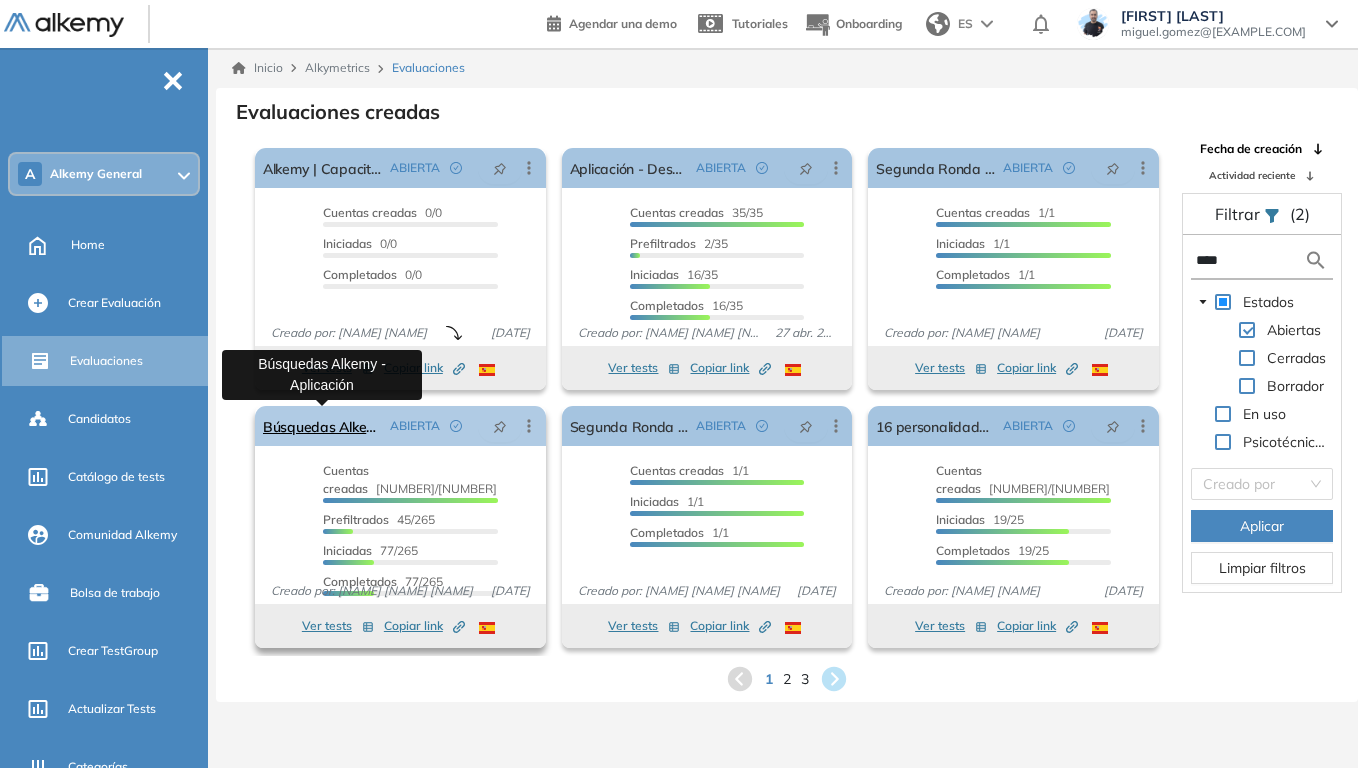 click on "Búsquedas Alkemy - Aplicación" at bounding box center [322, 426] 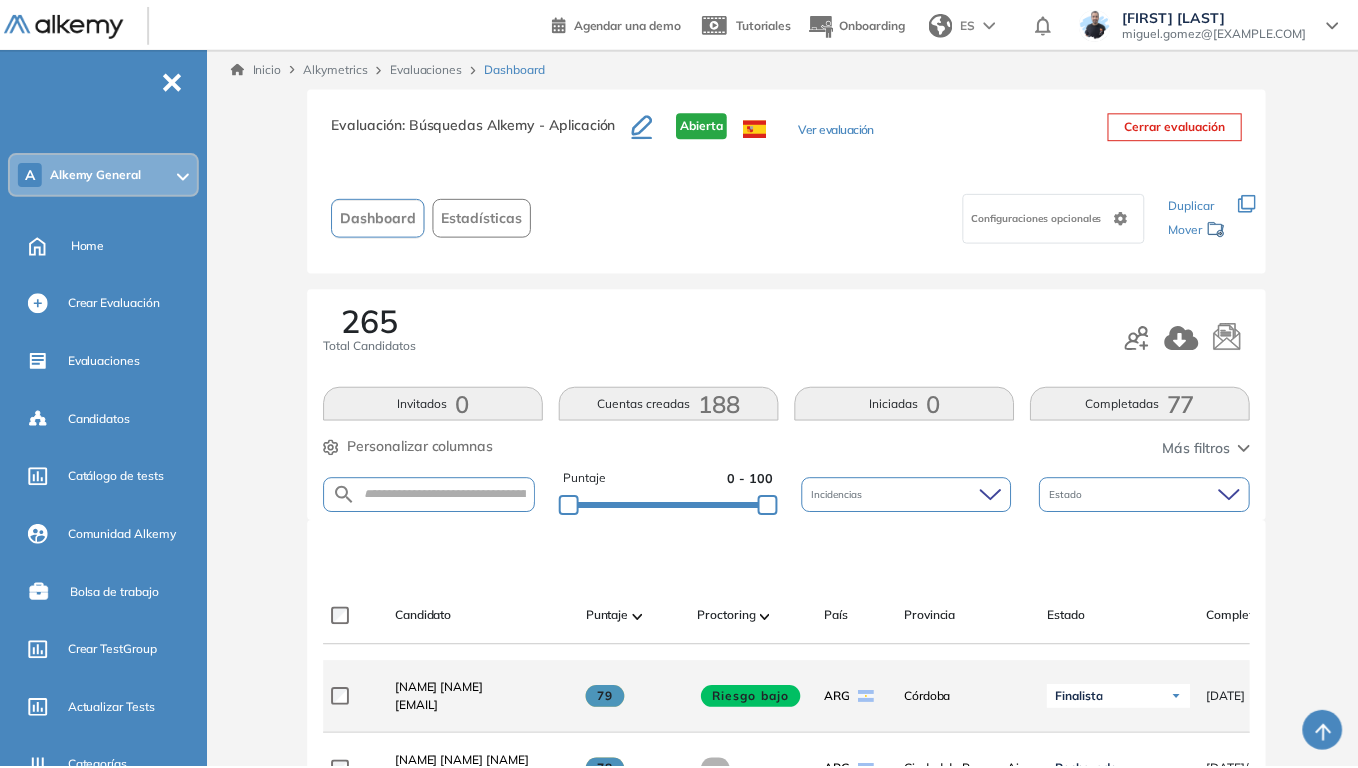 scroll, scrollTop: 200, scrollLeft: 0, axis: vertical 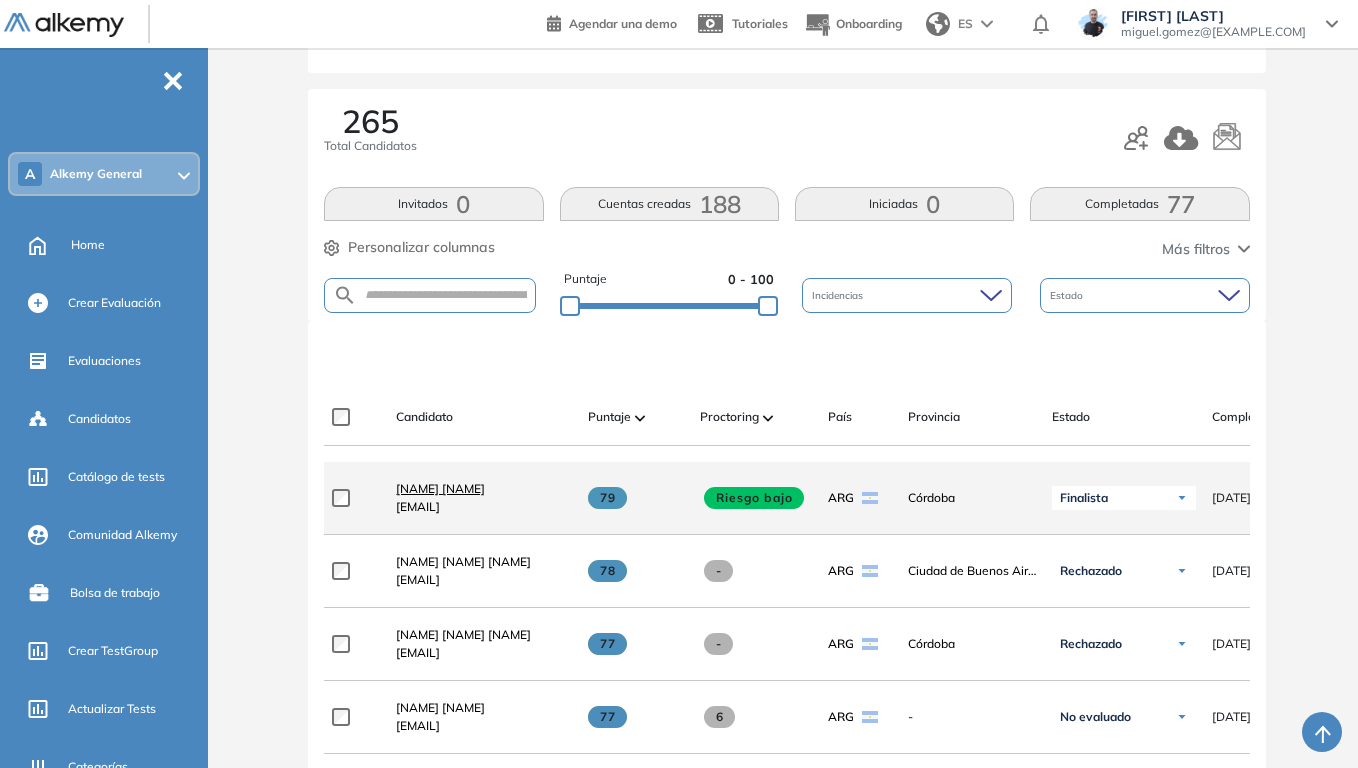 click on "[NAME] [NAME]" at bounding box center [440, 488] 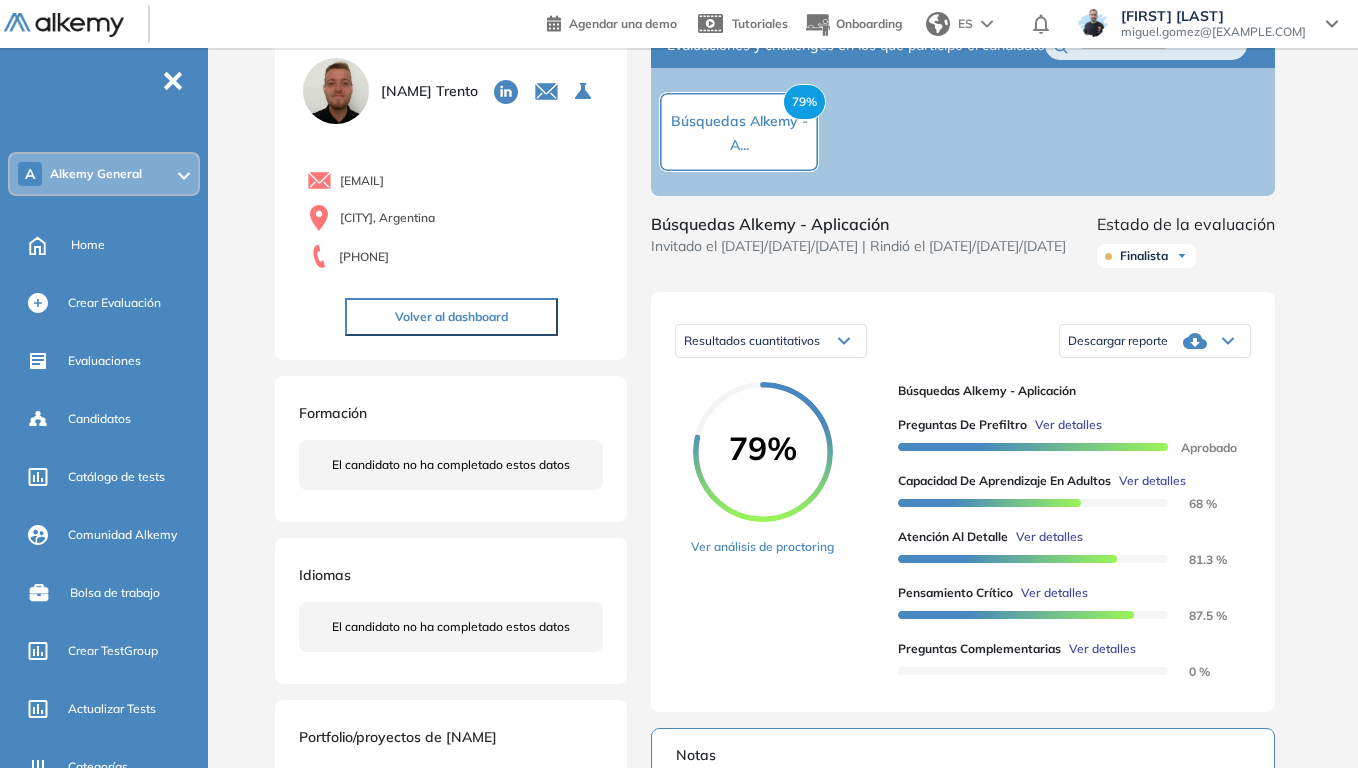 scroll, scrollTop: 100, scrollLeft: 0, axis: vertical 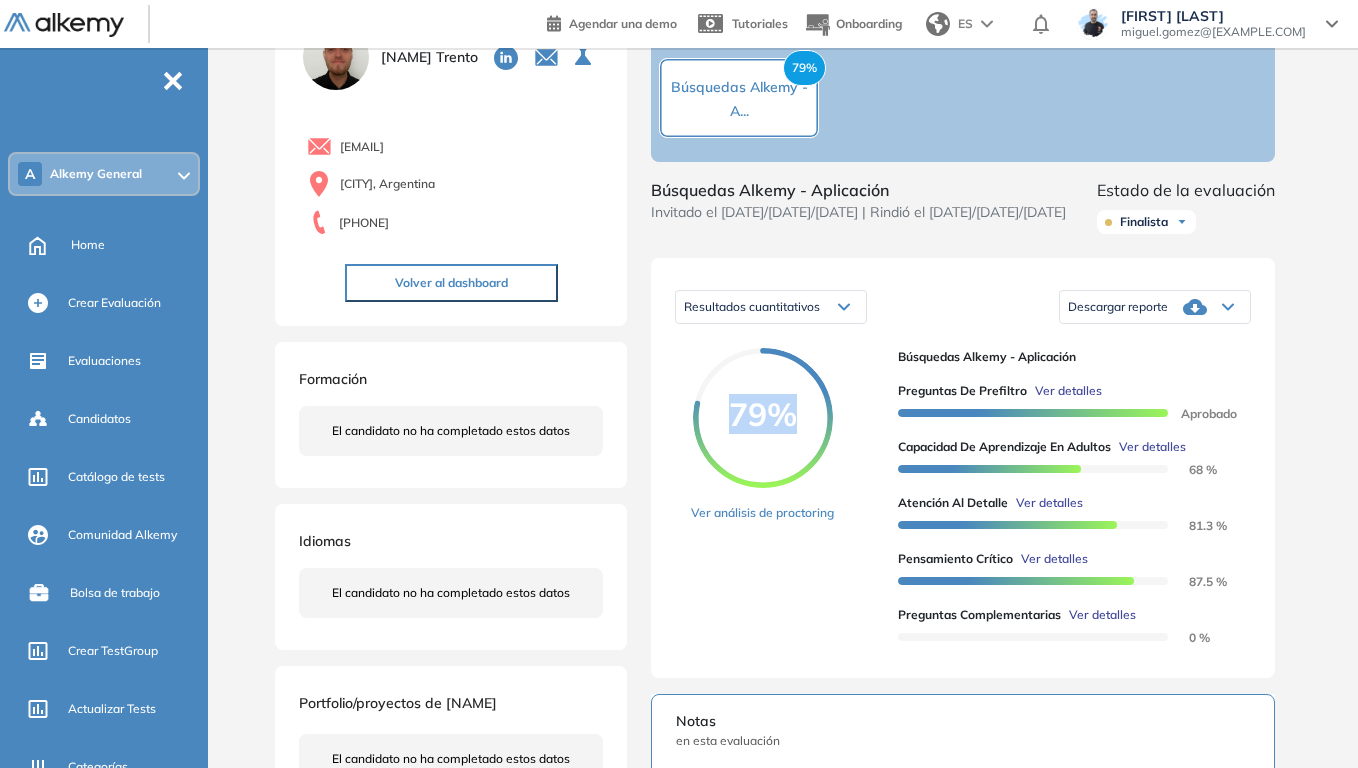drag, startPoint x: 734, startPoint y: 435, endPoint x: 806, endPoint y: 447, distance: 72.99315 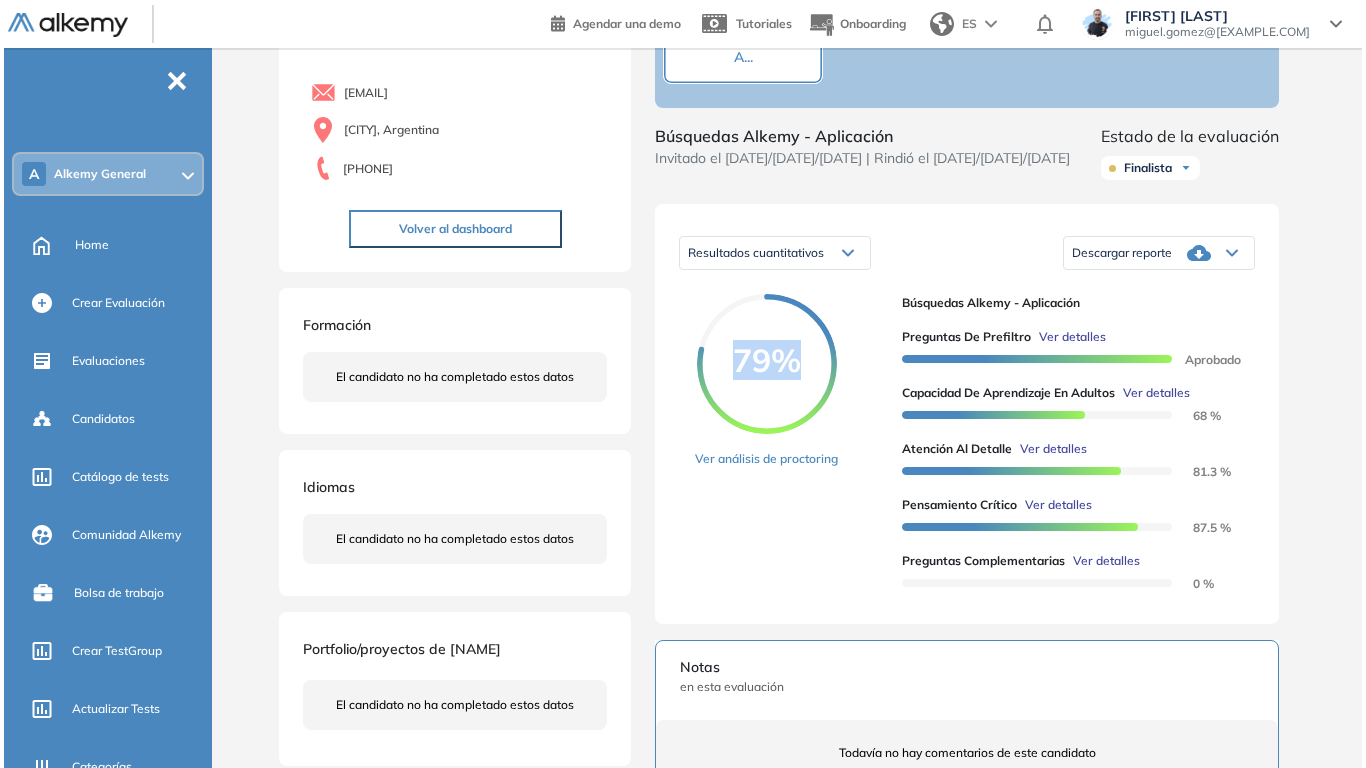scroll, scrollTop: 200, scrollLeft: 0, axis: vertical 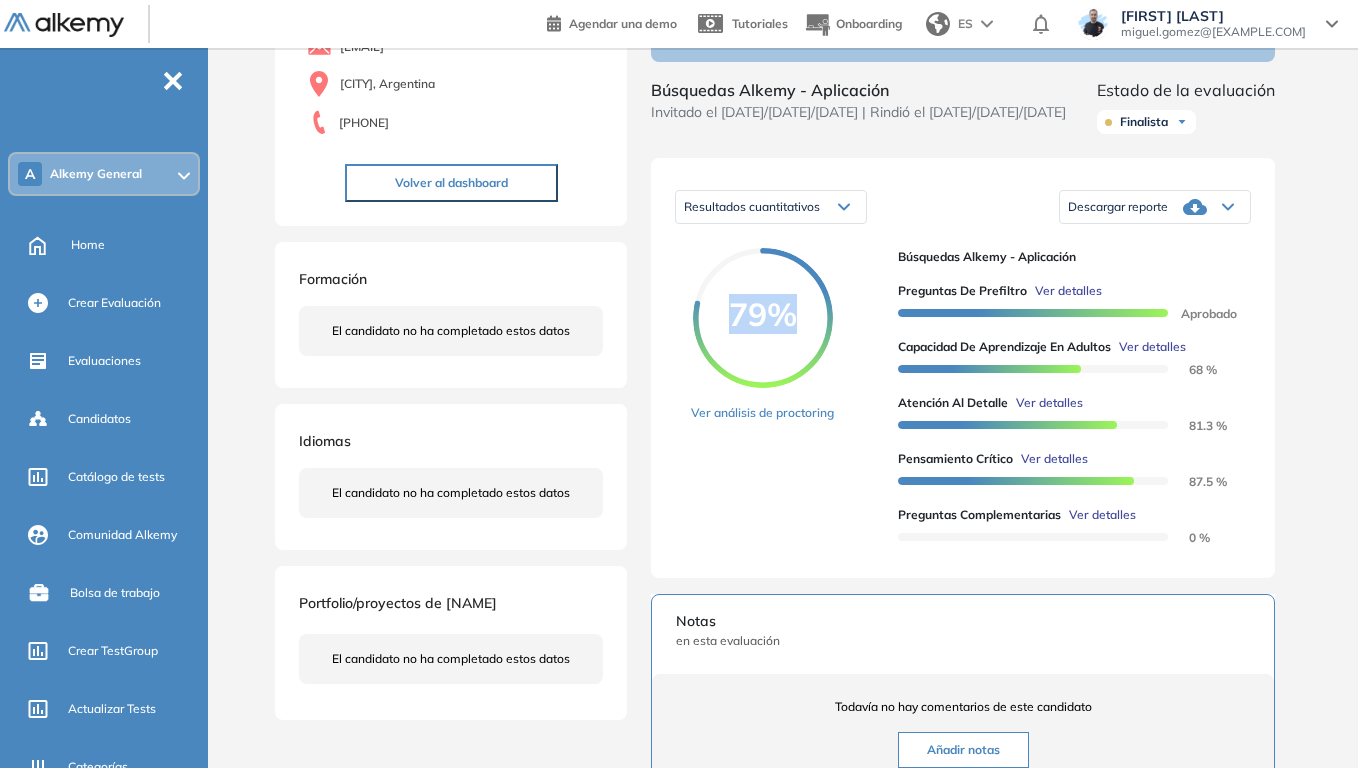 click on "Ver detalles" at bounding box center (1152, 347) 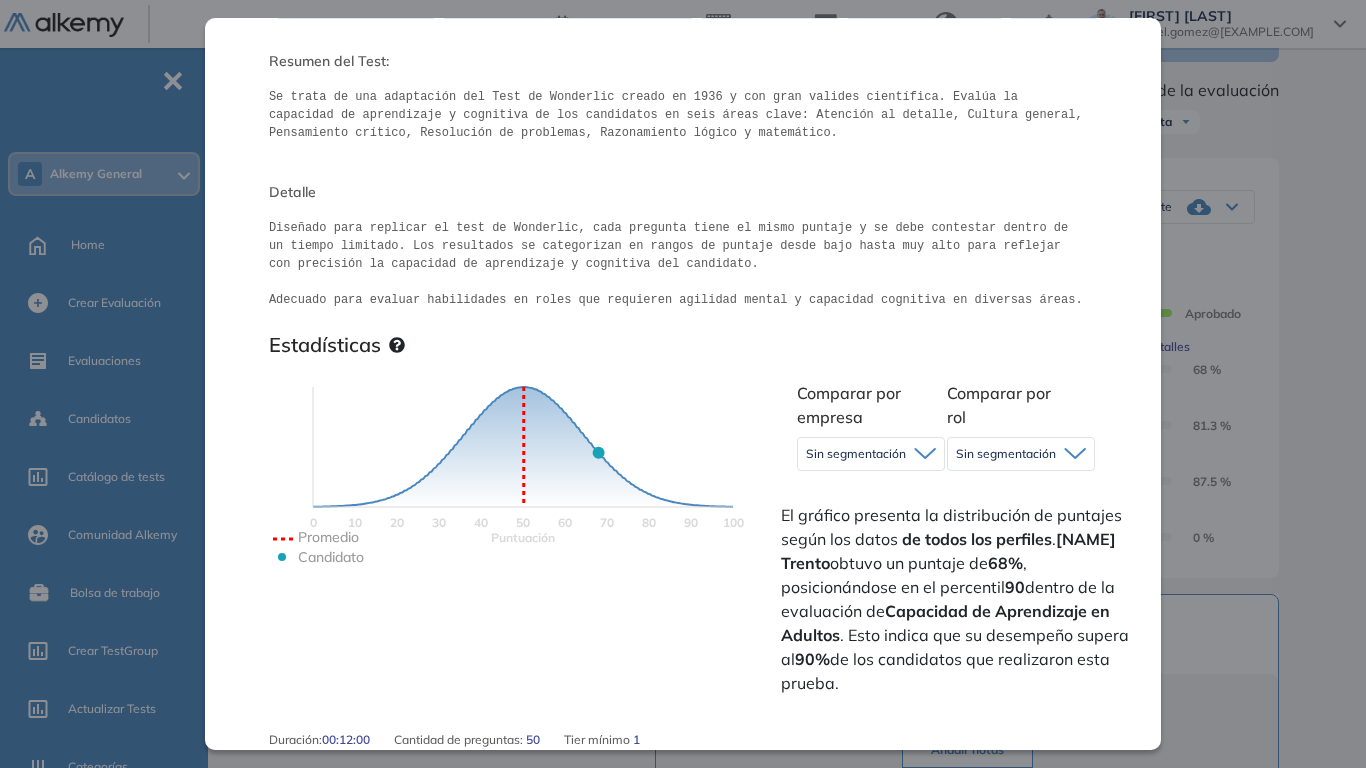 scroll, scrollTop: 300, scrollLeft: 0, axis: vertical 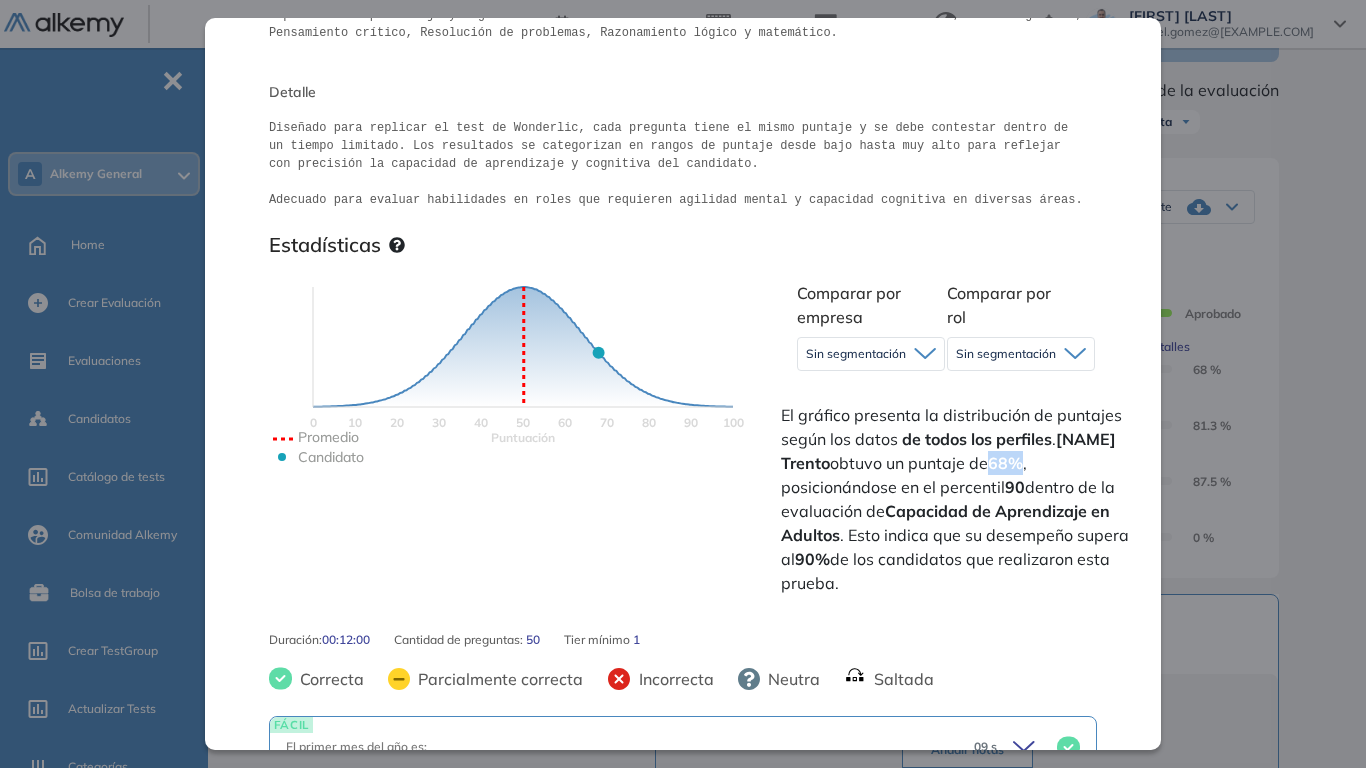 drag, startPoint x: 995, startPoint y: 461, endPoint x: 1020, endPoint y: 462, distance: 25.019993 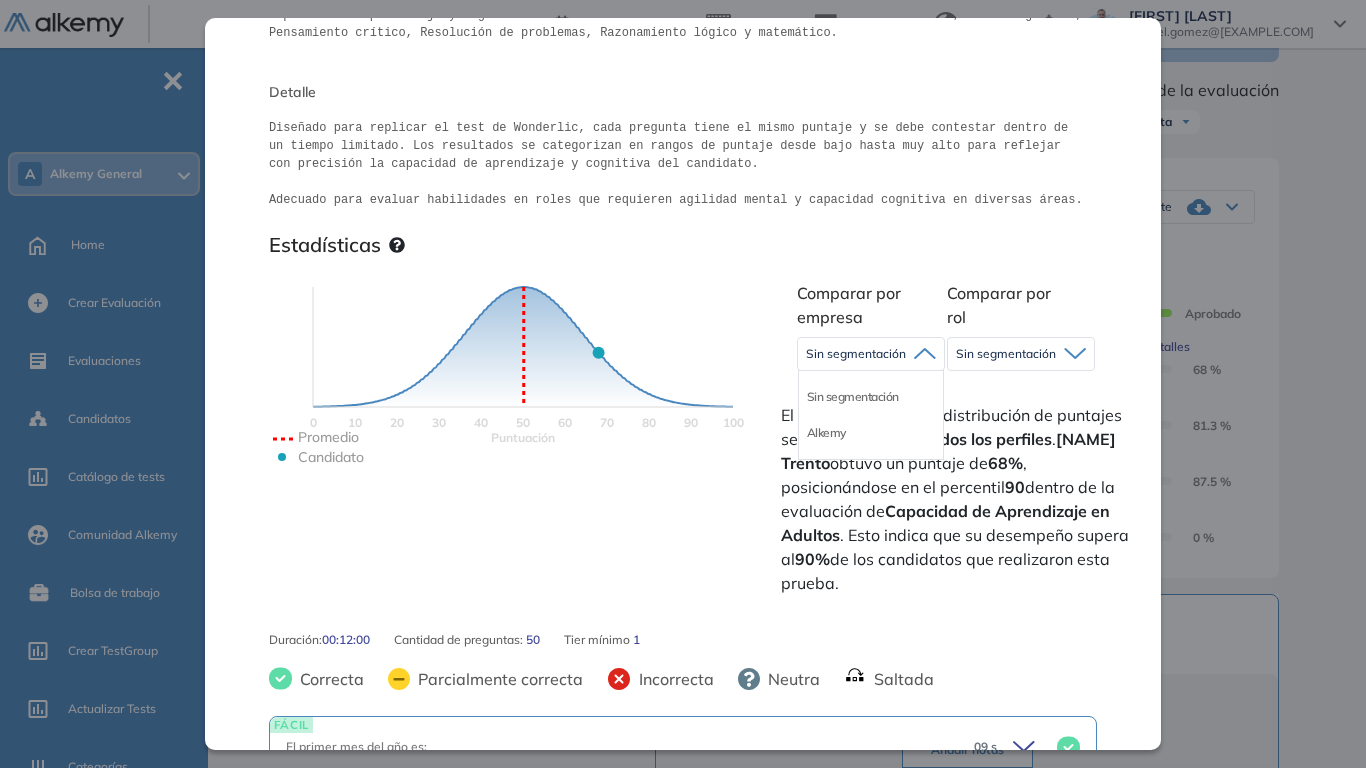 click on "Comparar por empresa Sin segmentación Sin segmentación Alkemy Comparar por rol Sin segmentación Sin segmentación Perfiles sin rol definido El gráfico presenta la distribución de puntajes según los datos    de todos los perfiles .  [NAME]   [NAME]  obtuvo un puntaje de  [PERCENTAGE]% , posicionándose en el percentil  [NUMBER]  dentro de la evaluación de  Capacidad de Aprendizaje en Adultos . Esto indica que su desempeño supera al  [PERCENTAGE]%  de los candidatos que realizaron esta prueba." at bounding box center [961, 436] 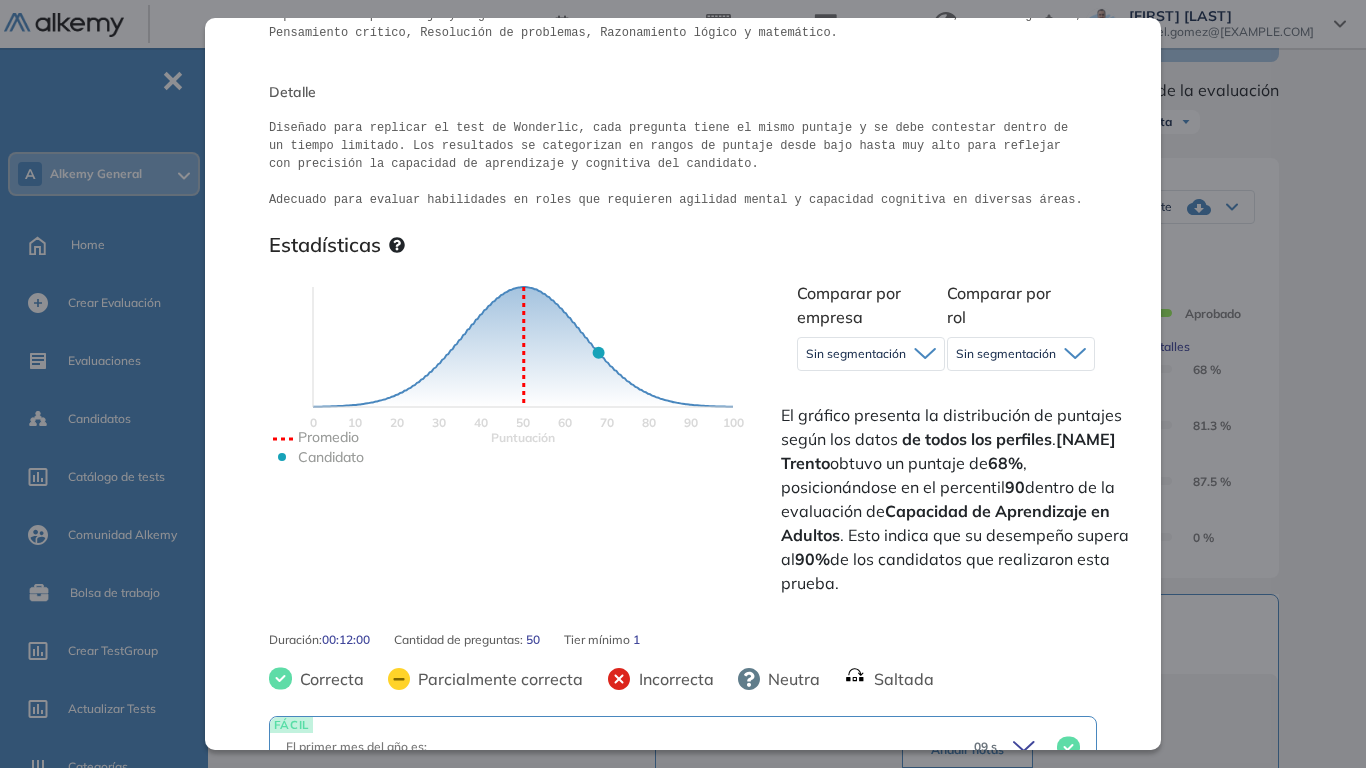 drag, startPoint x: 991, startPoint y: 465, endPoint x: 1021, endPoint y: 466, distance: 30.016663 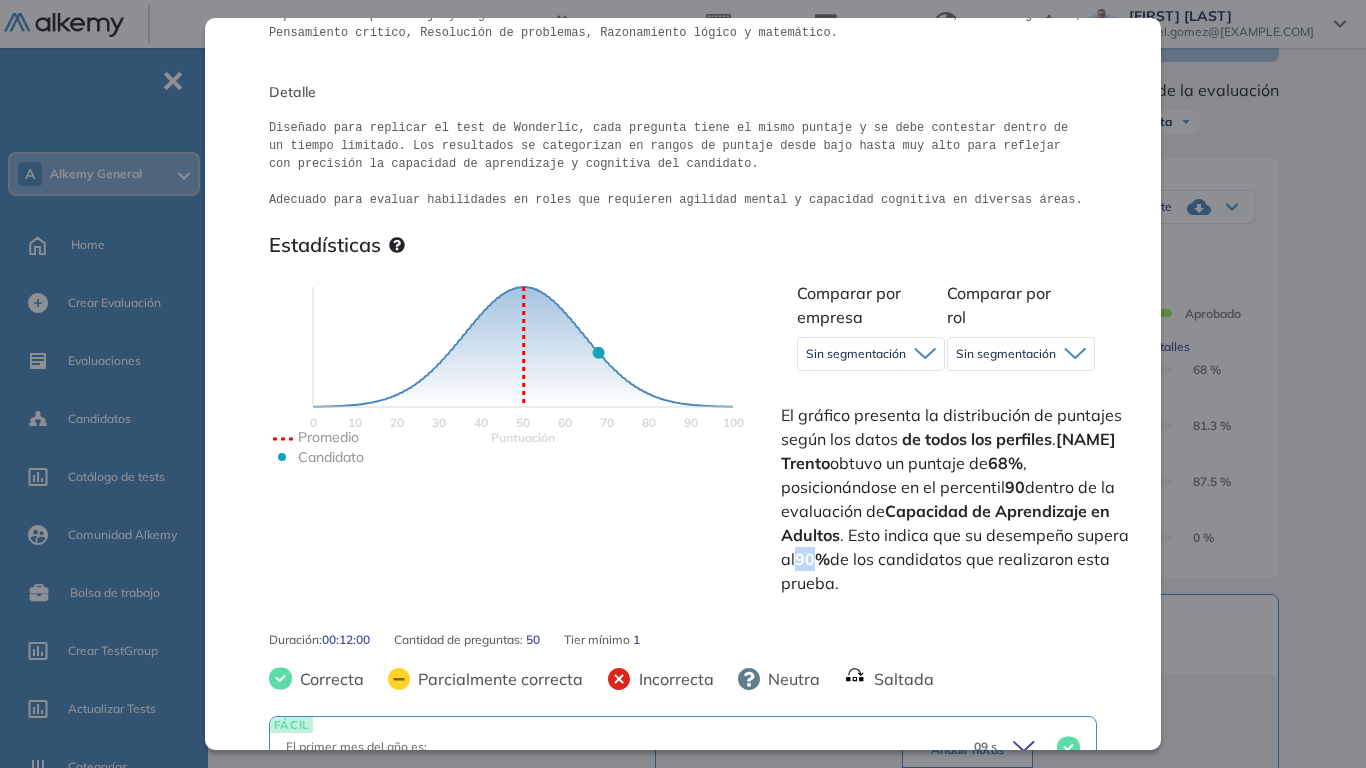 drag, startPoint x: 799, startPoint y: 559, endPoint x: 821, endPoint y: 561, distance: 22.090721 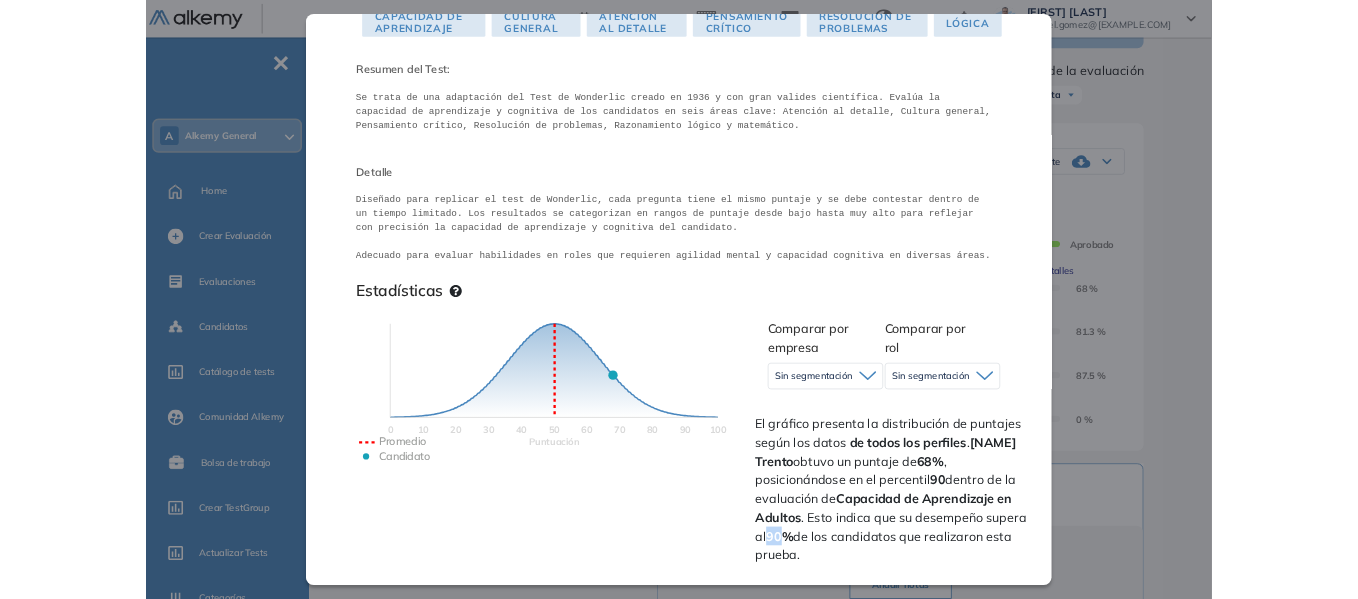 scroll, scrollTop: 0, scrollLeft: 0, axis: both 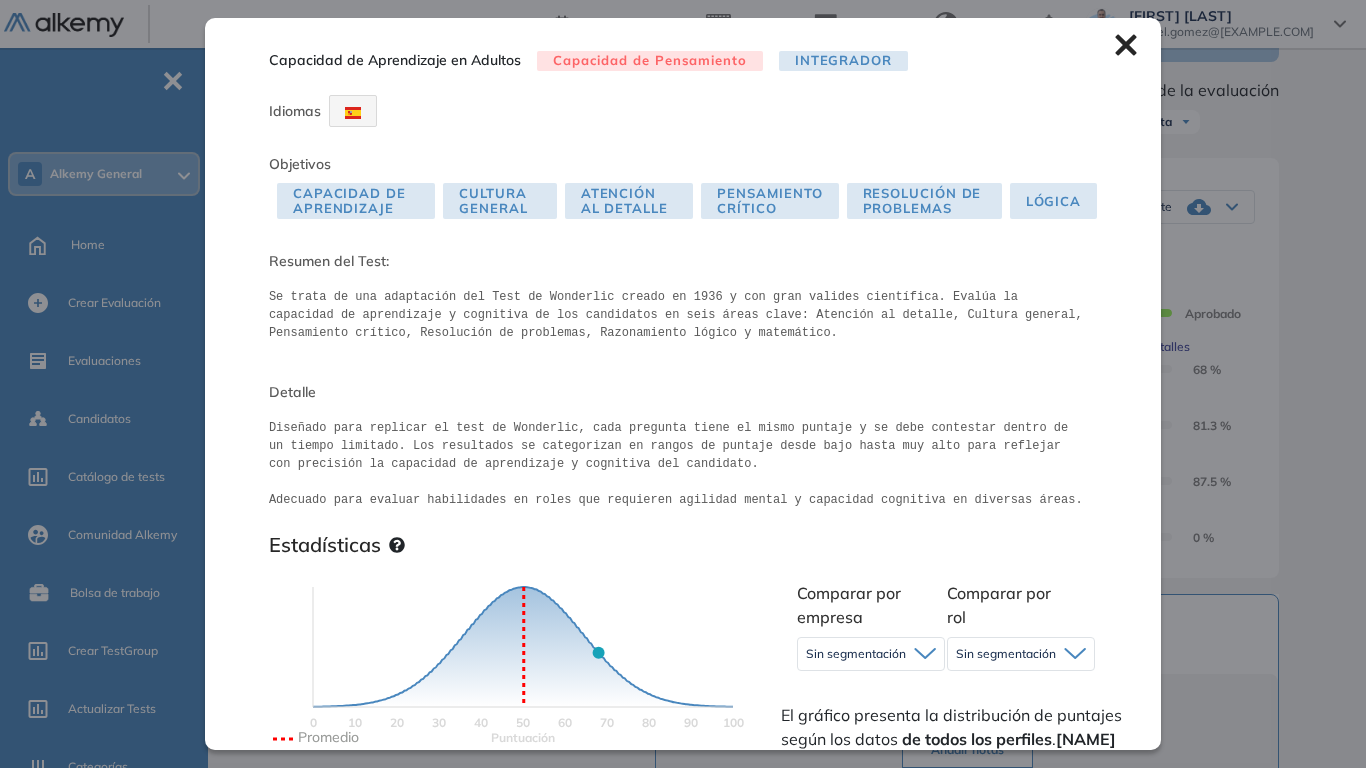 click 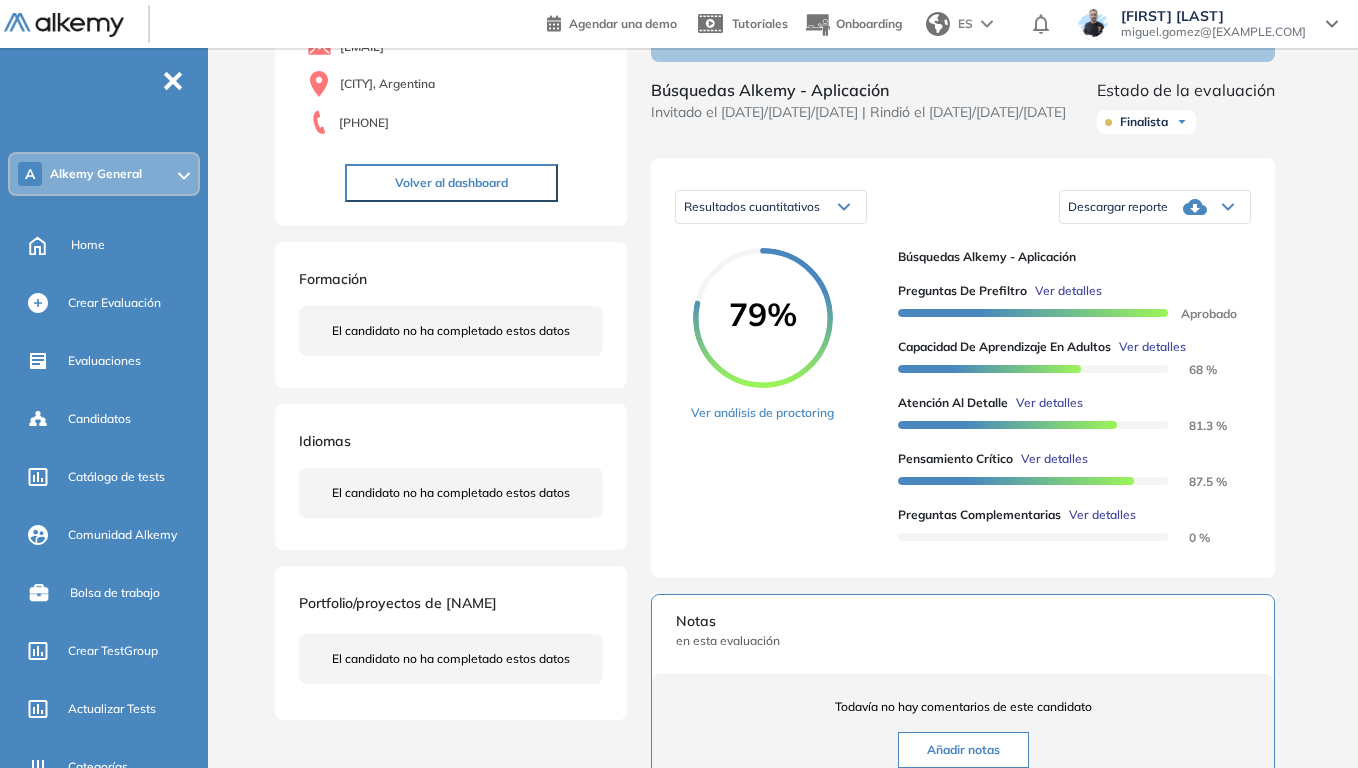 click on "Descargar reporte" at bounding box center [1155, 207] 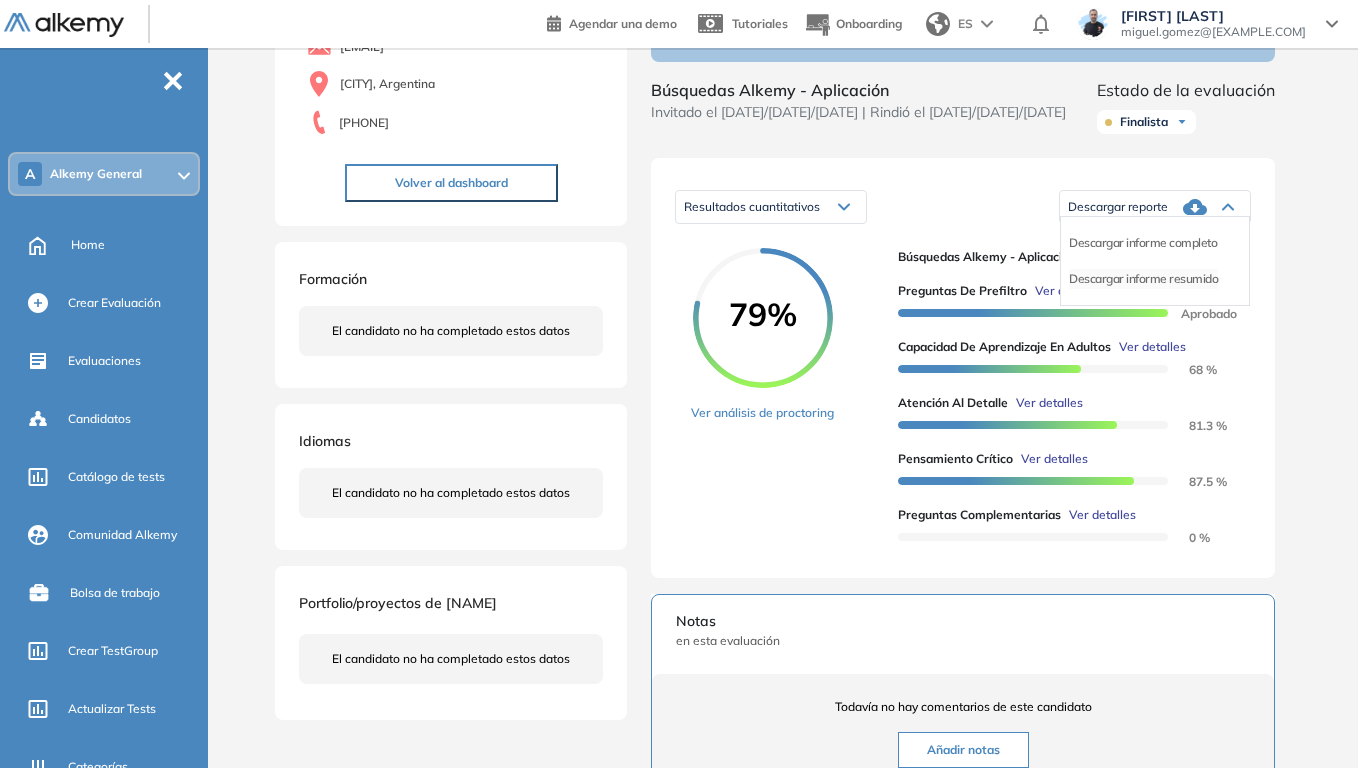 click on "Descargar informe resumido" at bounding box center [1143, 279] 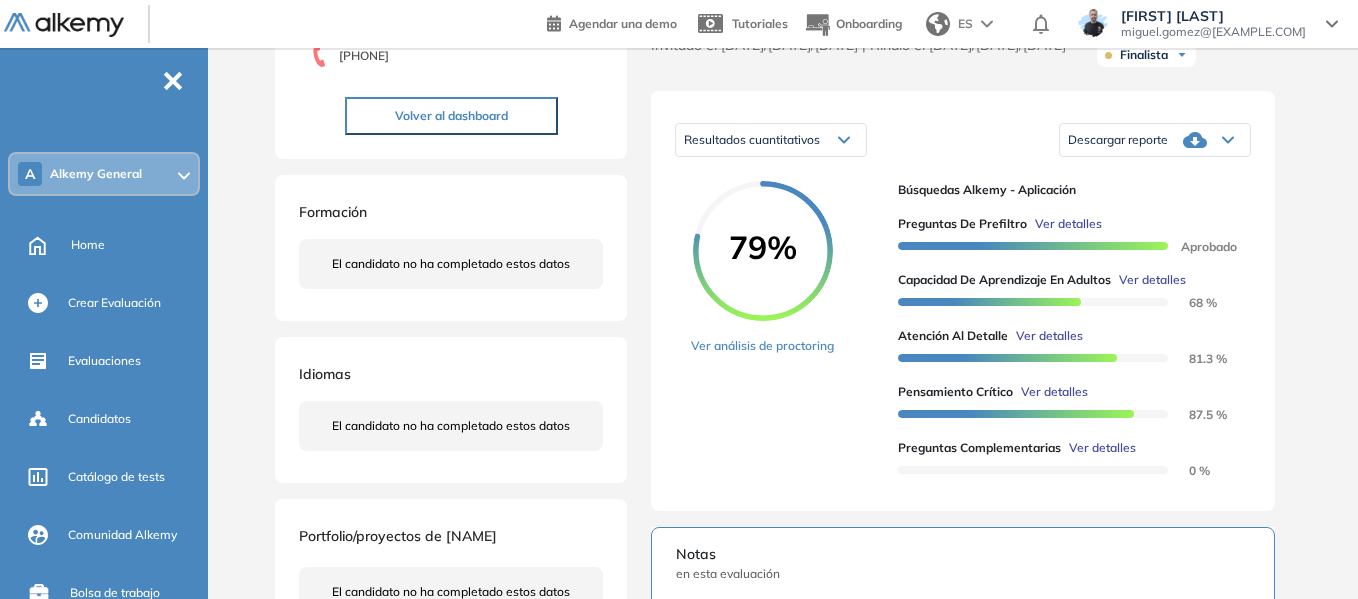 scroll, scrollTop: 300, scrollLeft: 0, axis: vertical 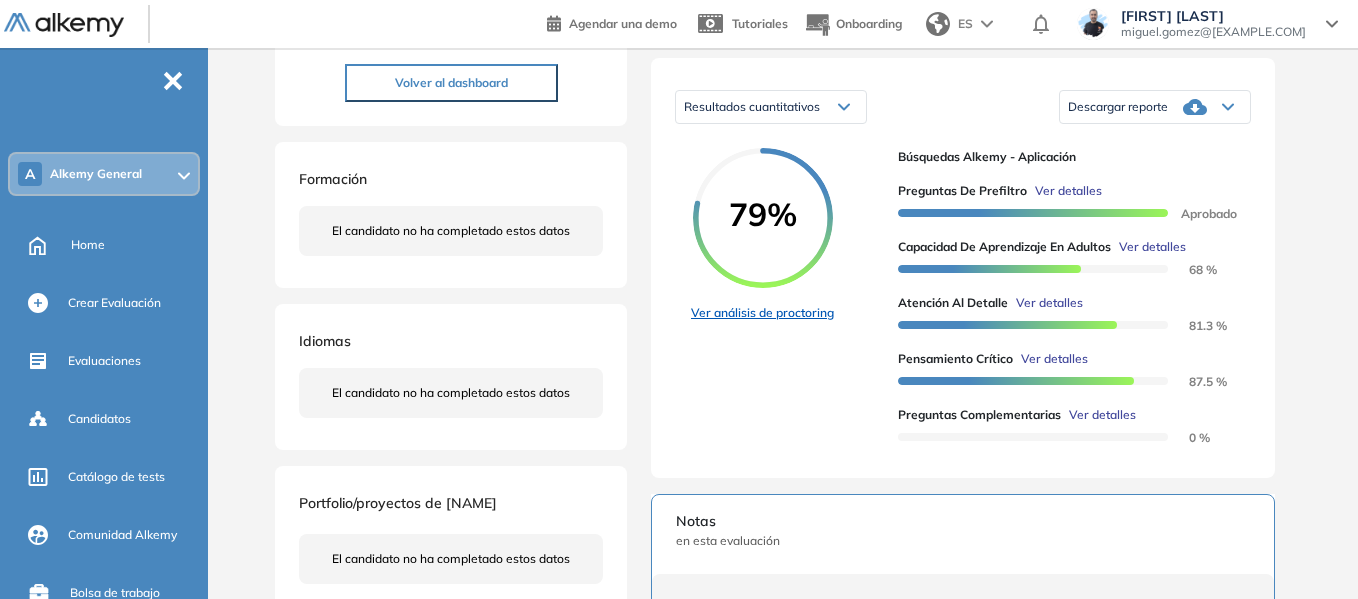 click on "Ver análisis de proctoring" at bounding box center [762, 313] 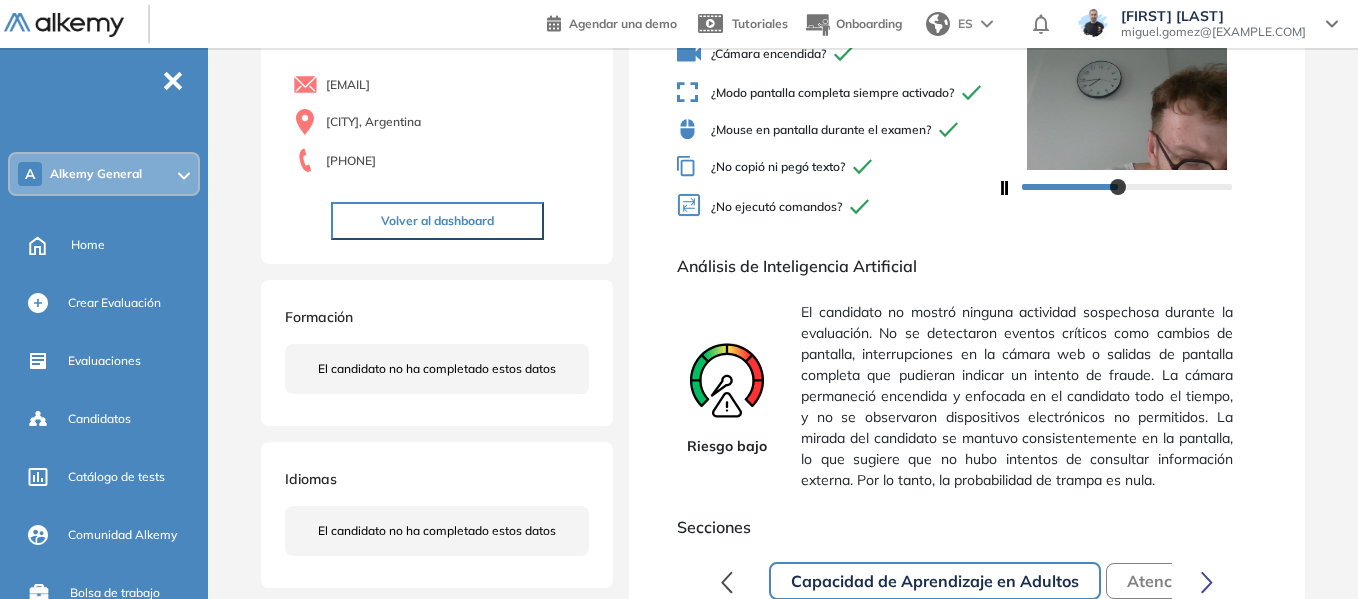 scroll, scrollTop: 200, scrollLeft: 0, axis: vertical 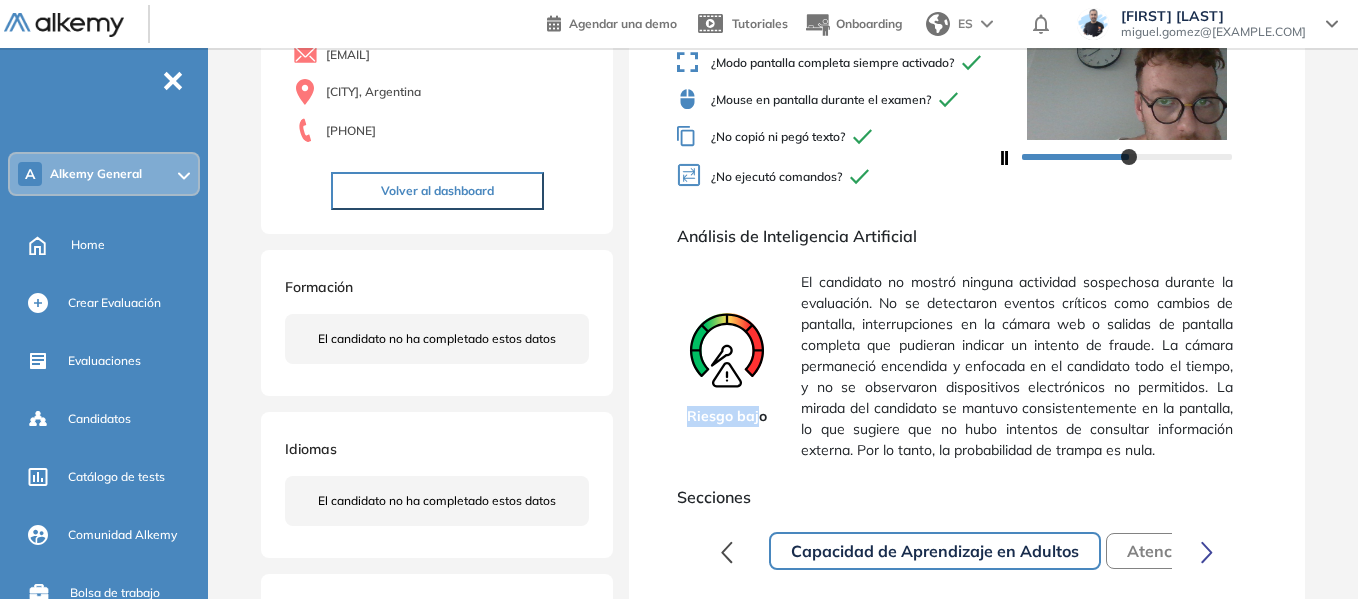 drag, startPoint x: 691, startPoint y: 435, endPoint x: 761, endPoint y: 432, distance: 70.064255 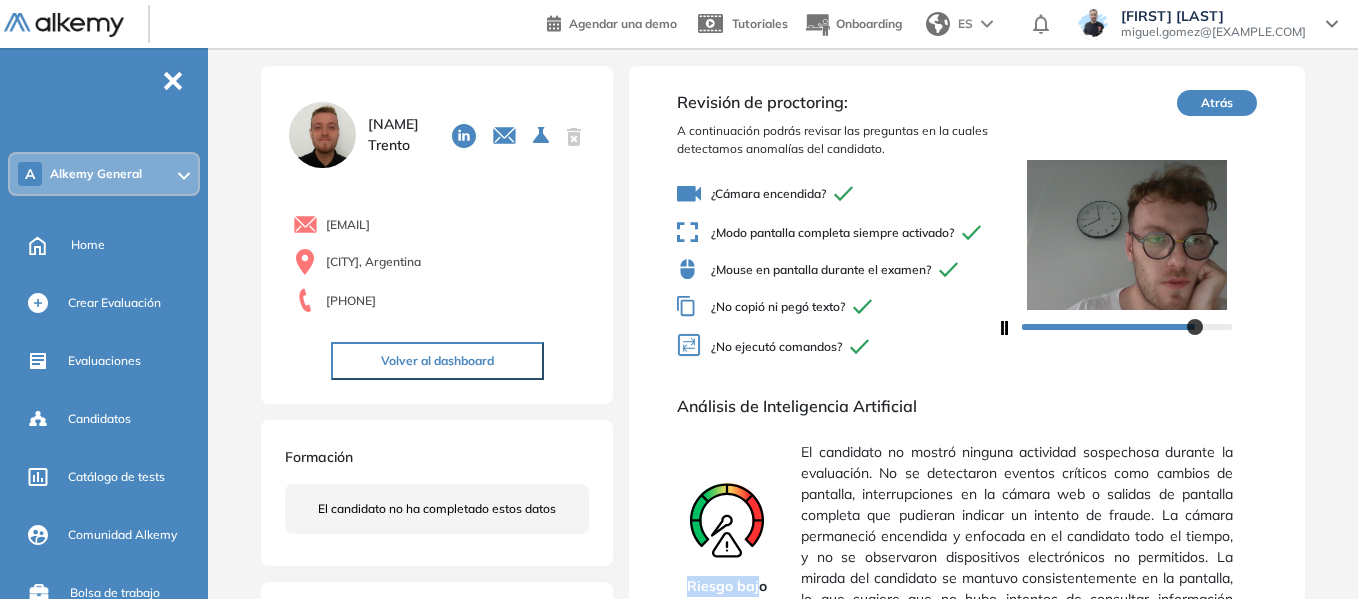 scroll, scrollTop: 0, scrollLeft: 0, axis: both 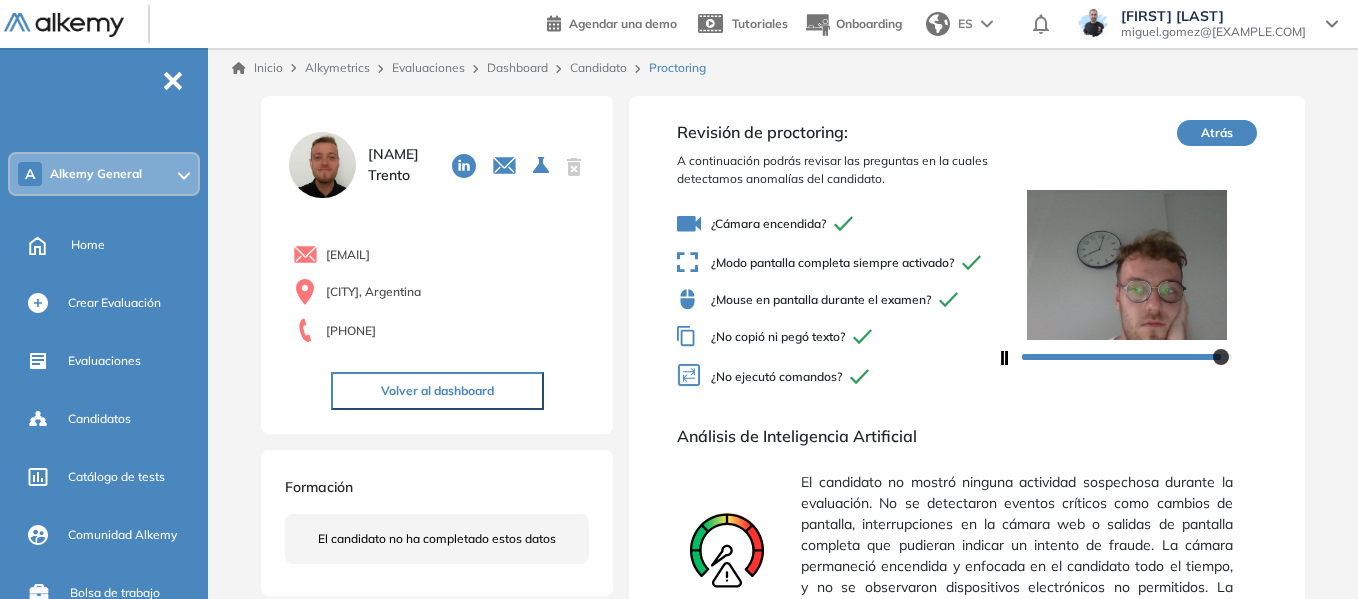 click on "Candidato" at bounding box center [598, 67] 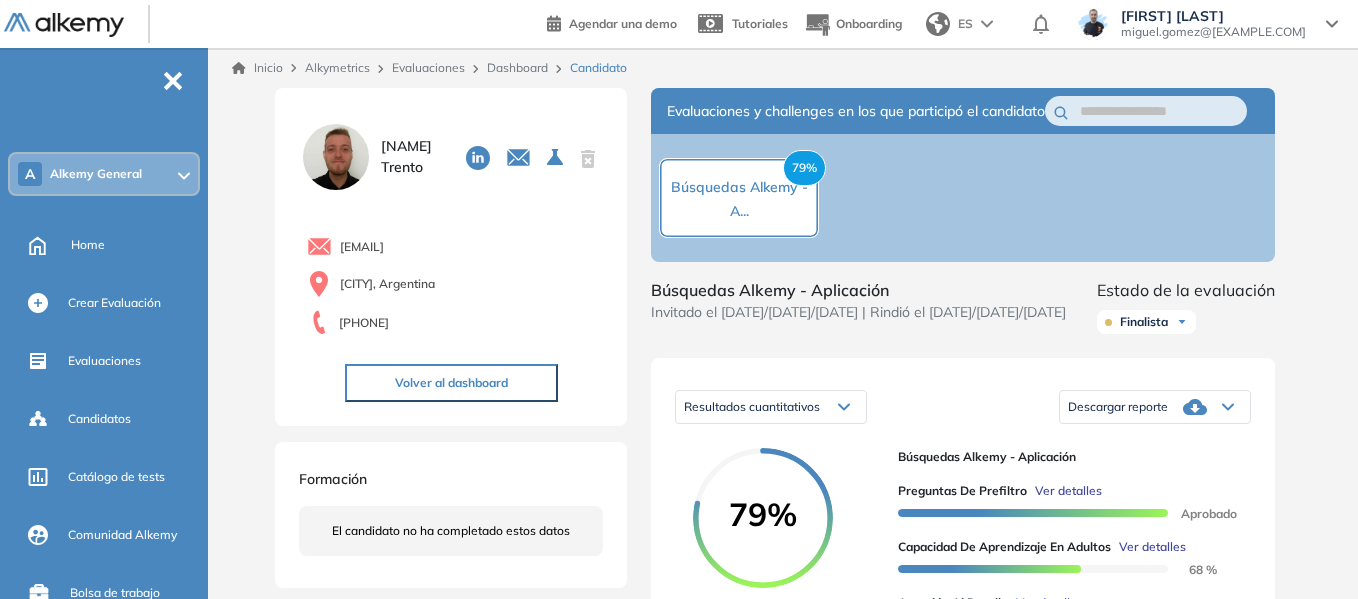 click on "A Alkemy General" at bounding box center (104, 174) 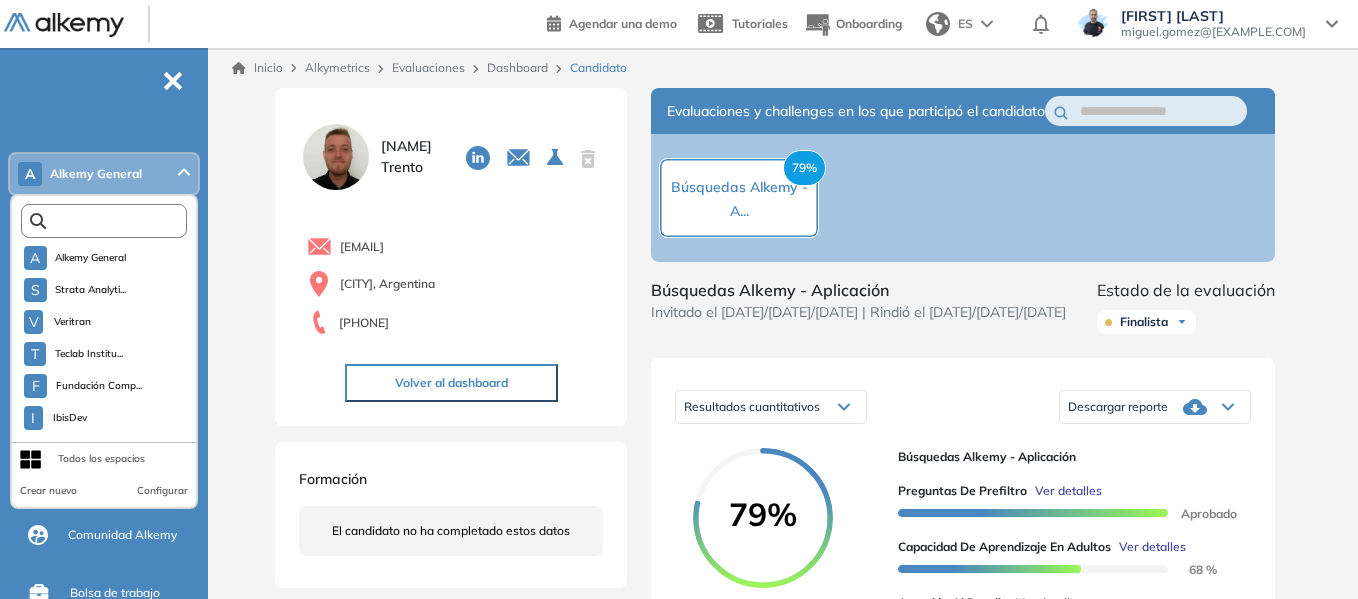 click at bounding box center [108, 221] 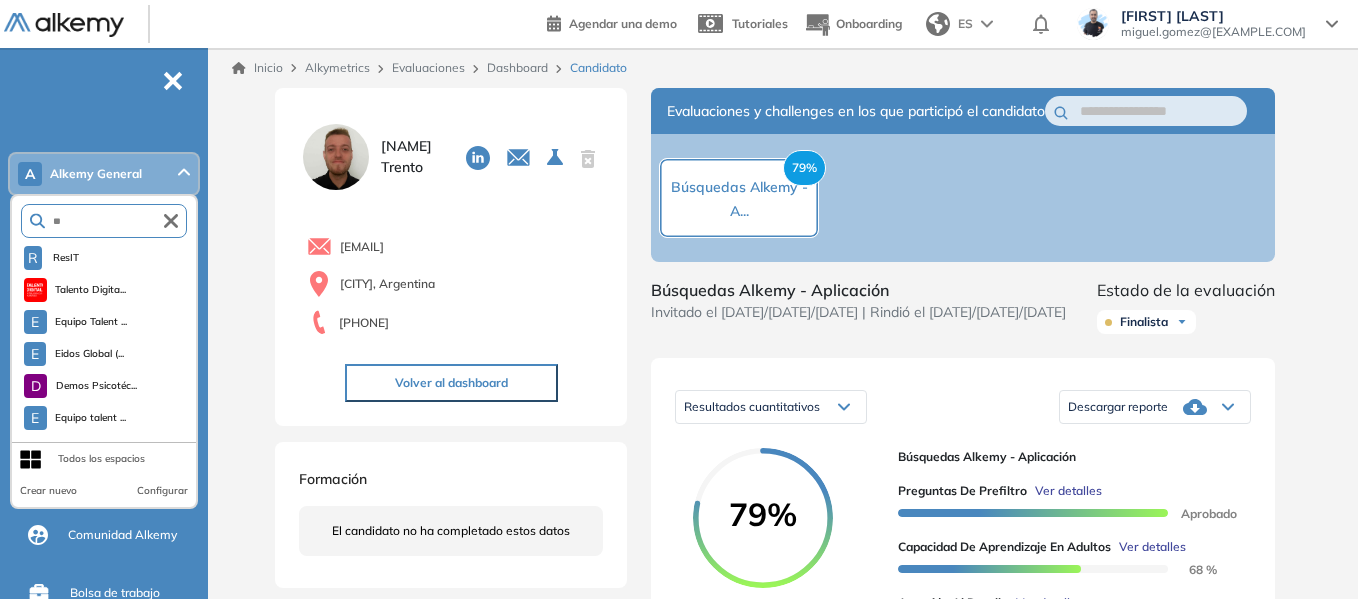 type on "*" 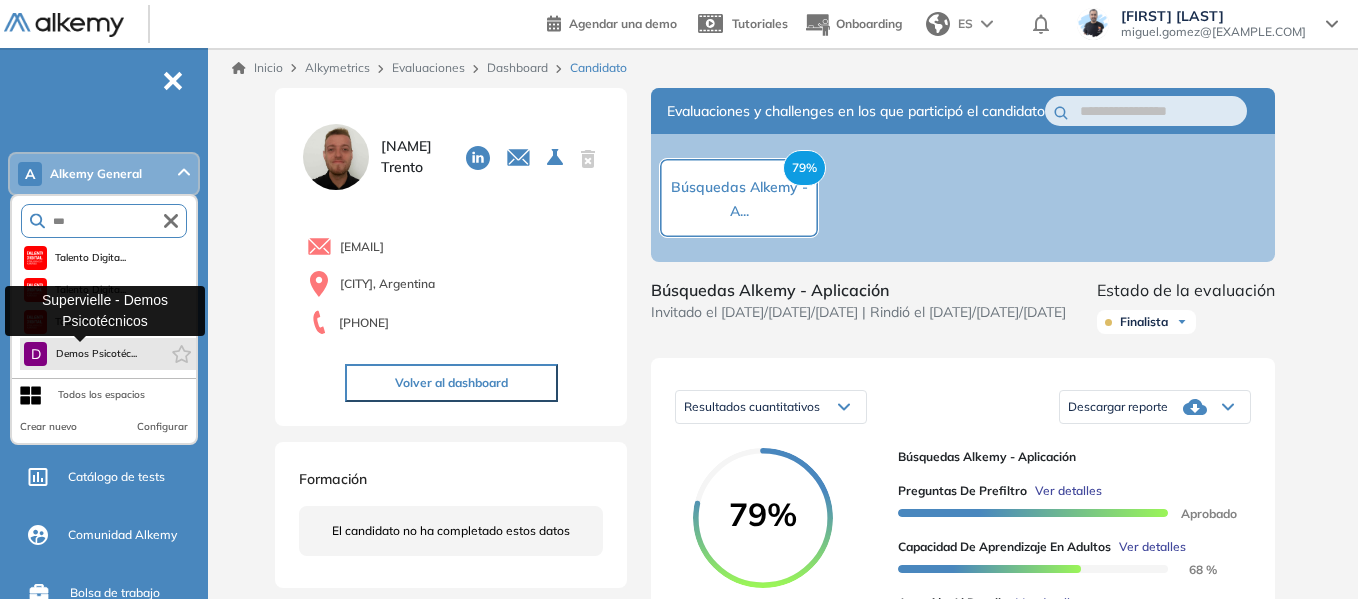 type on "***" 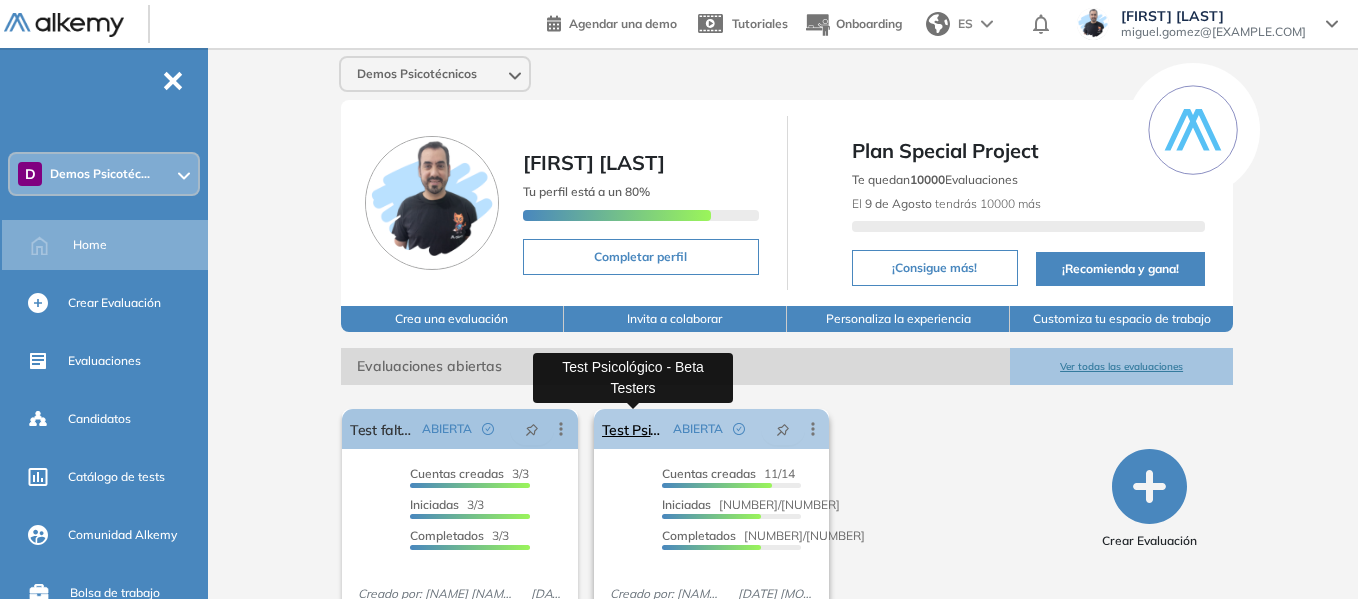 click on "Test Psicológico - Beta Testers" at bounding box center (634, 429) 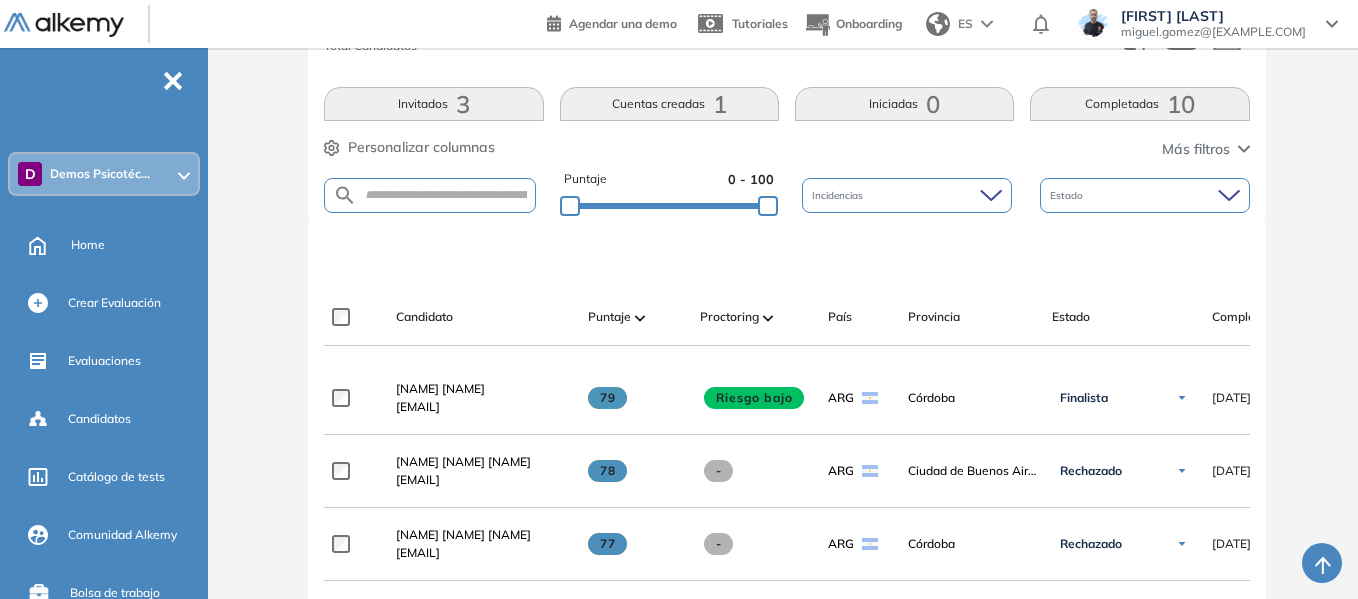 scroll, scrollTop: 400, scrollLeft: 0, axis: vertical 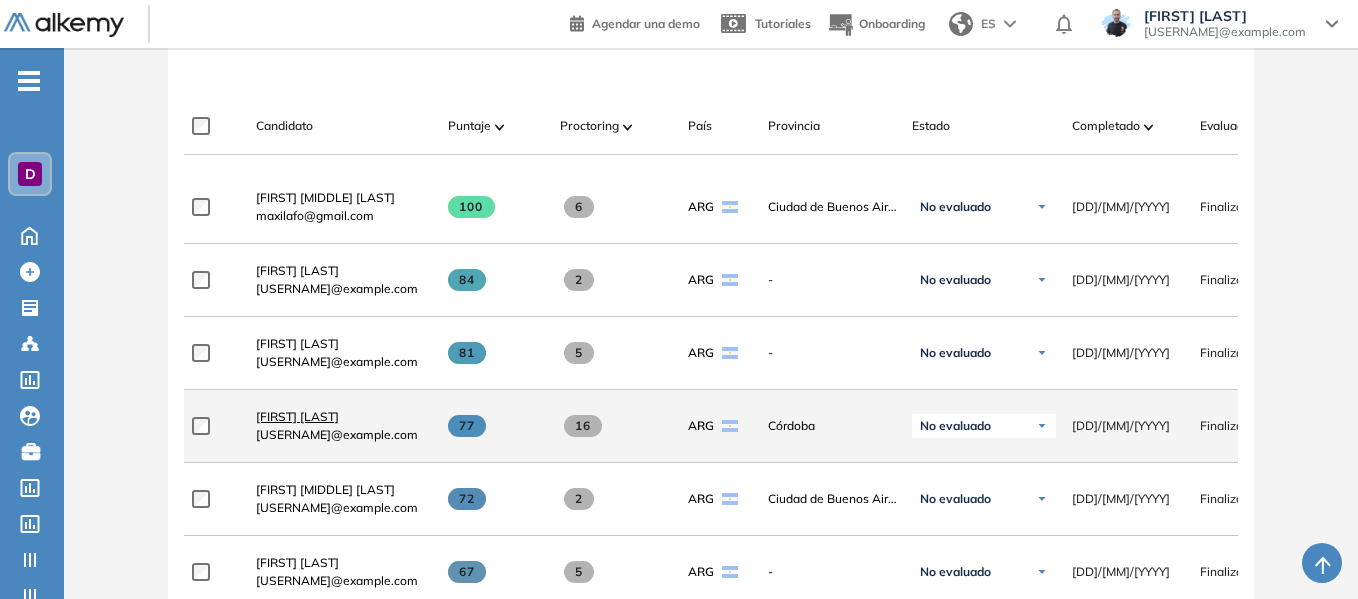 click on "Santino Monachesi" at bounding box center [297, 416] 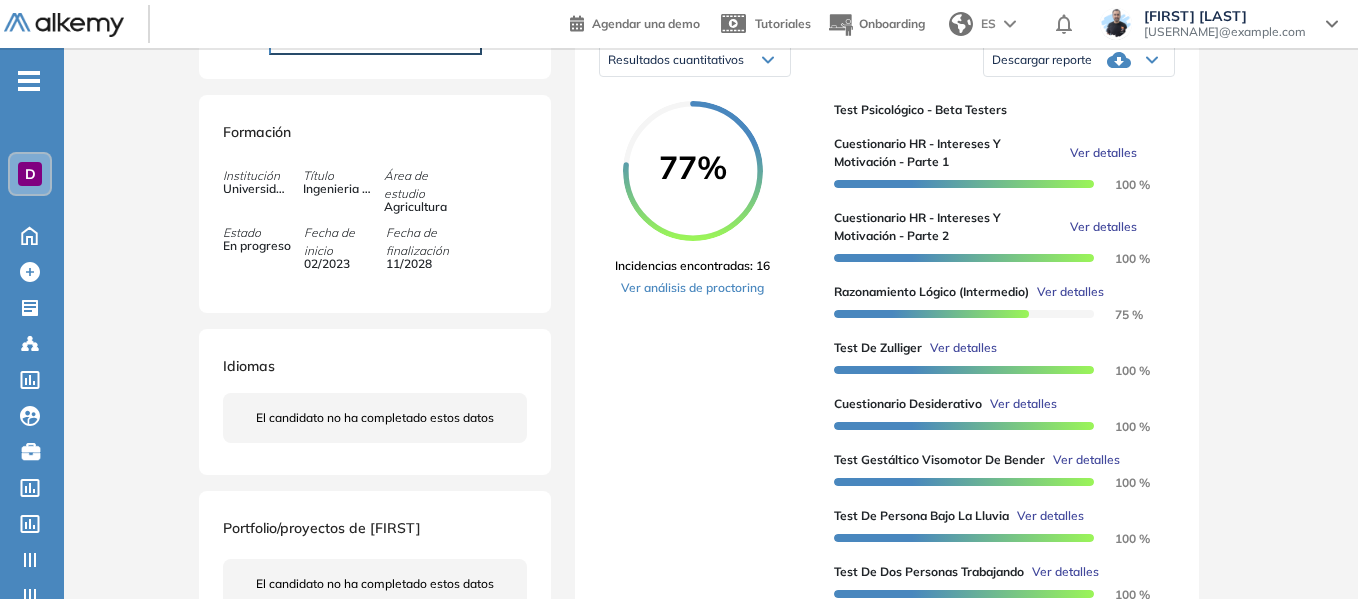scroll, scrollTop: 300, scrollLeft: 0, axis: vertical 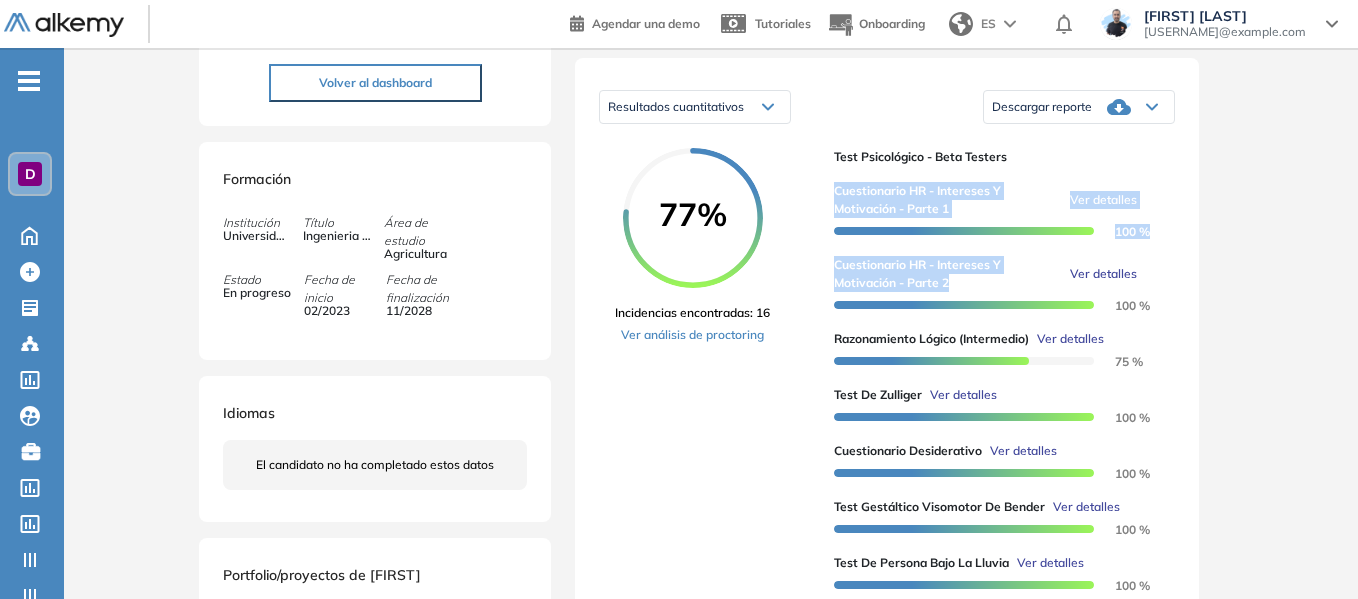 drag, startPoint x: 839, startPoint y: 214, endPoint x: 974, endPoint y: 301, distance: 160.6051 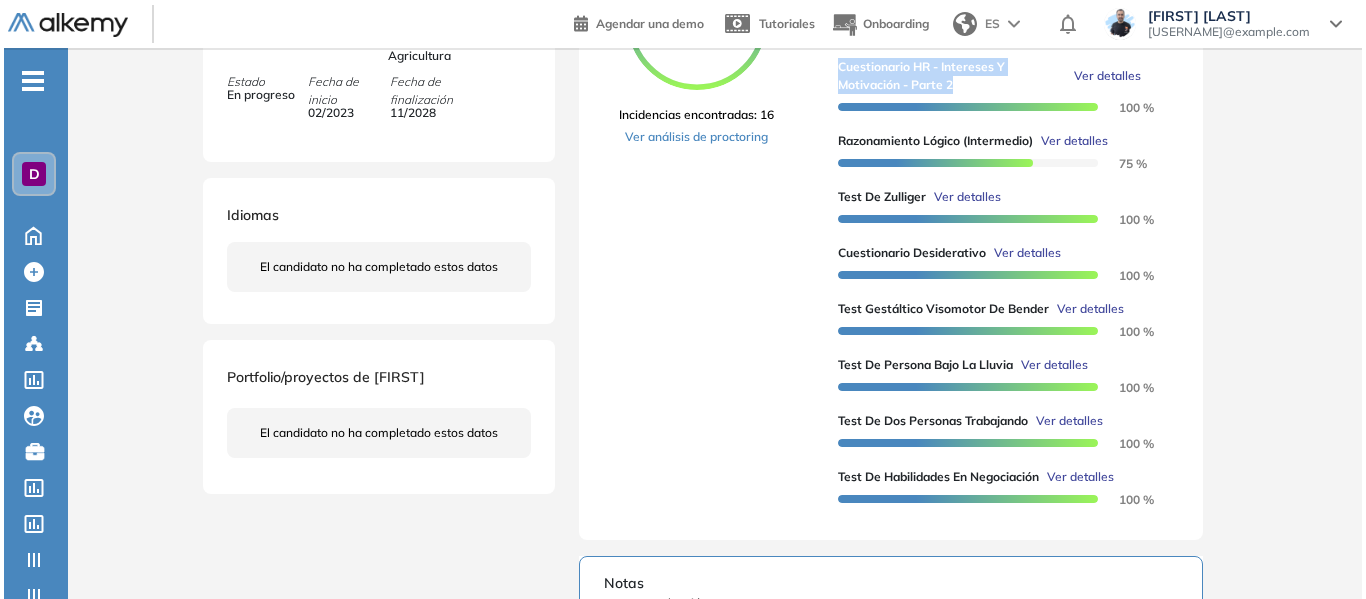 scroll, scrollTop: 500, scrollLeft: 0, axis: vertical 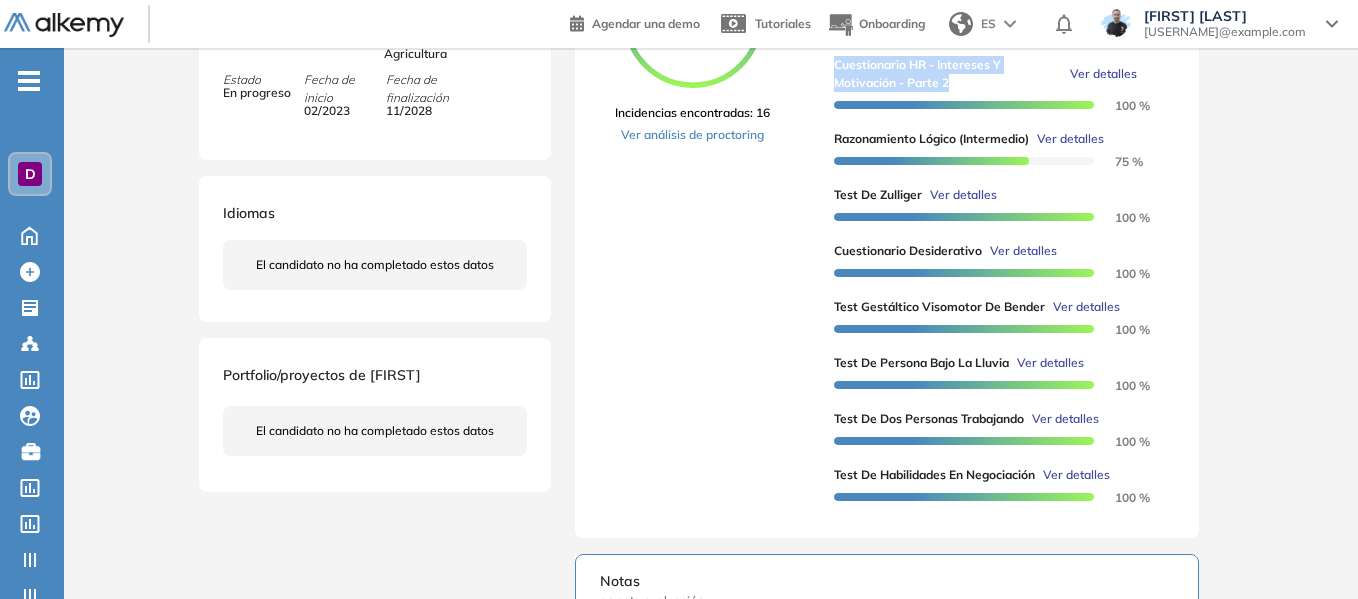 click on "Ver detalles" at bounding box center [963, 195] 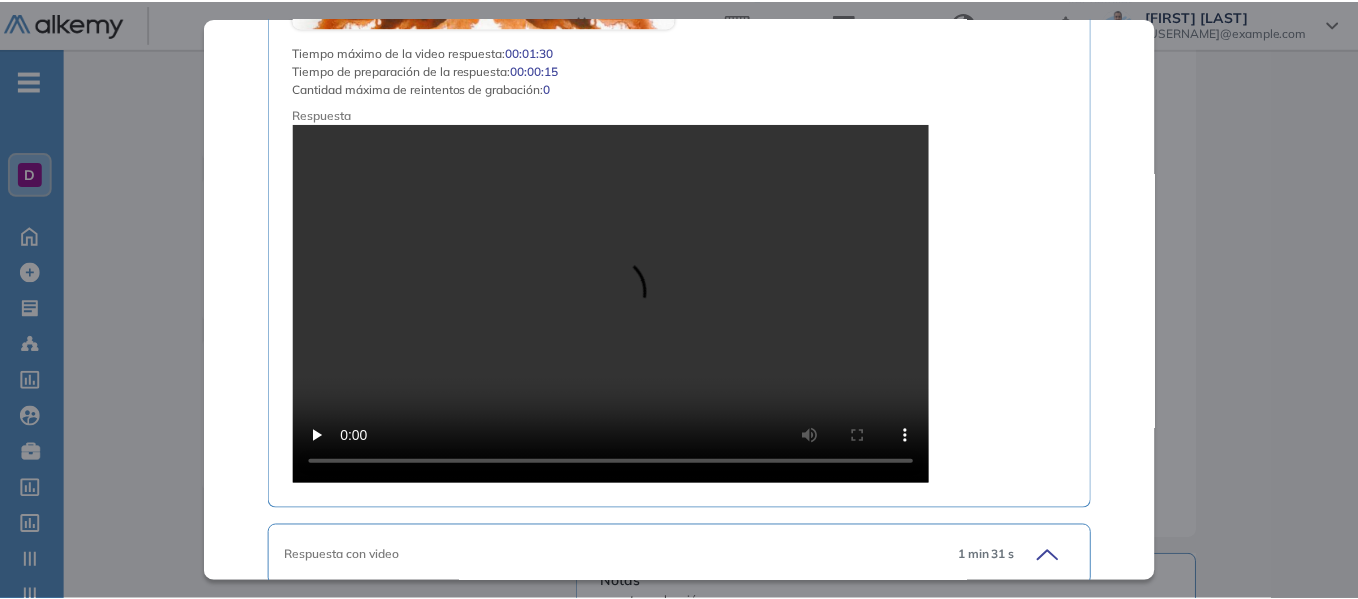 scroll, scrollTop: 2700, scrollLeft: 0, axis: vertical 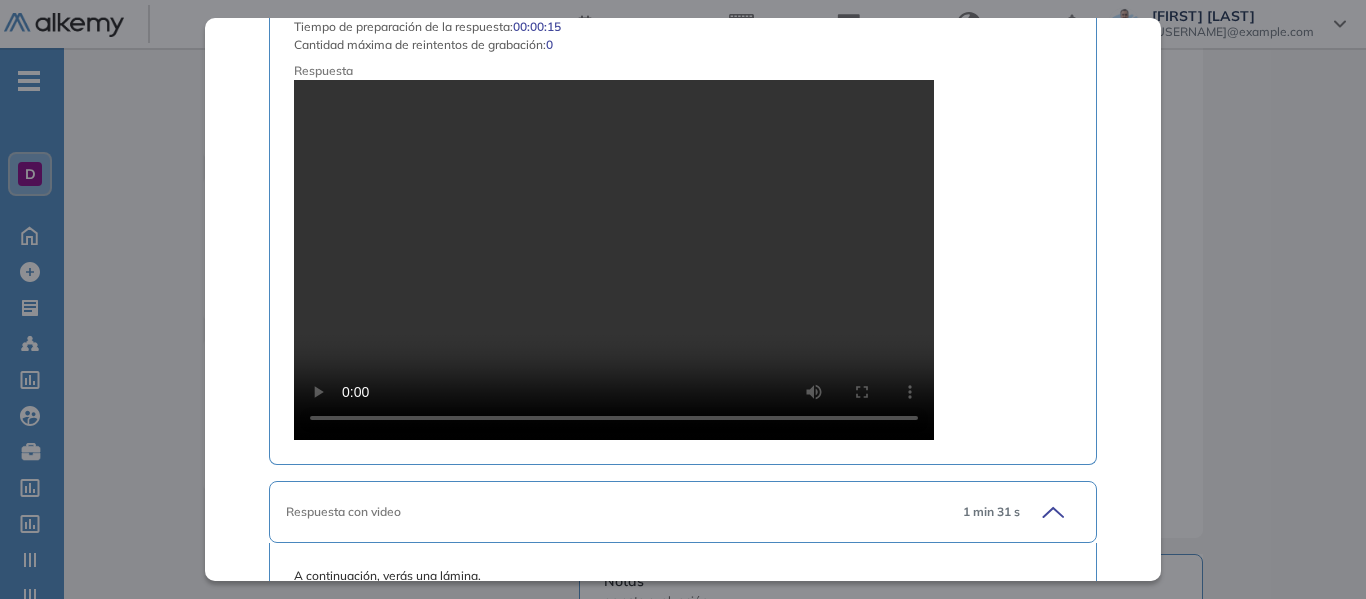 click on "Inicio Alkymetrics Evaluaciones Dashboard Candidato Test de Zulliger Recursos Humanos y Capacitación Intermedio Idiomas Objetivos Proyectivo Personalidad Procesos Mentales Adaptabilidad Conflictos Resumen del Test: El Test de Zulliger o mejor conocido como el test de Z es una prueba proyectiva compuesta por tres láminas con manchas de tinta. Su propósito principal es identificar y describir rasgos de personalidad de un individuo examinado.
Esta prueba ayuda a valorar los procesos mentales de las personas, permitiendo descifrar aspectos como sus temores, adaptabilidad social, universo emocional interno, aptitudes y la capacidad de control. Esta capacidad ofrece conceptos detallados sobre la psicología del individuo.
Actualmente, este test es de gran relevancia y reconocimiento y es ampliamente utilizado en procesos de selección de personal. Detalle Estadísticas Puntuación 0 10 20 30 40 50 60 70 80 90 100 Promedio Candidato Comparar por empresa Sin segmentación Sin segmentación Comparar por rol   ." at bounding box center [715, 307] 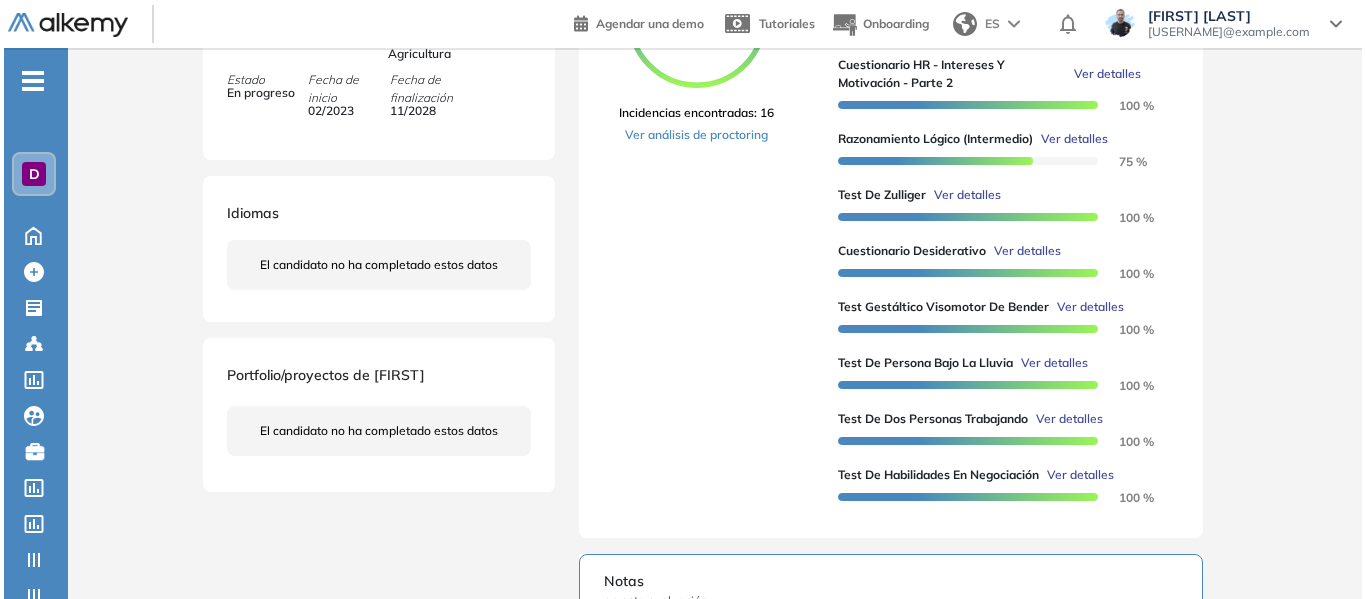 scroll, scrollTop: 600, scrollLeft: 0, axis: vertical 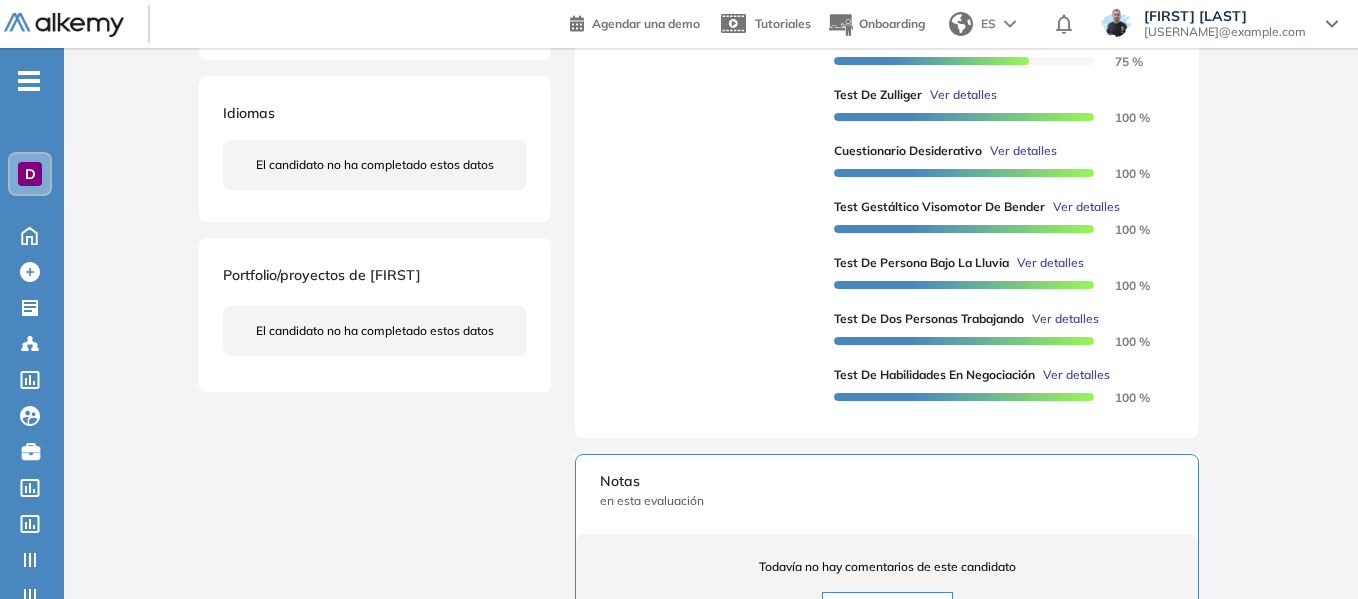click on "Ver detalles" at bounding box center (1050, 263) 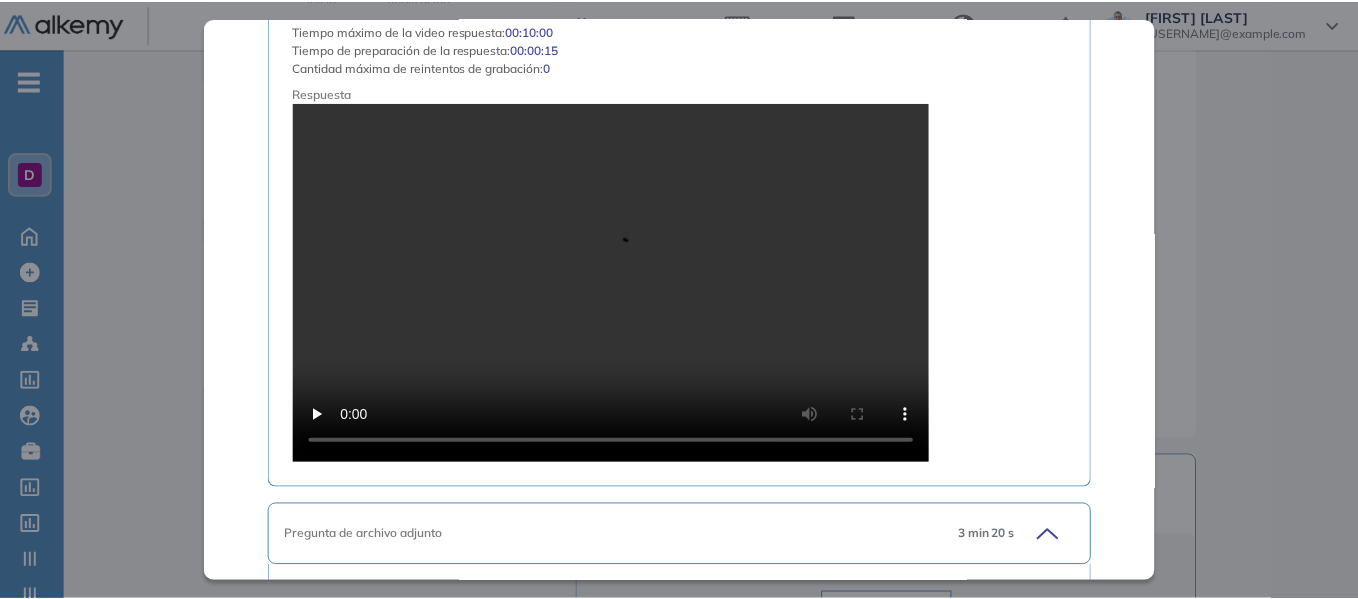 scroll, scrollTop: 1618, scrollLeft: 0, axis: vertical 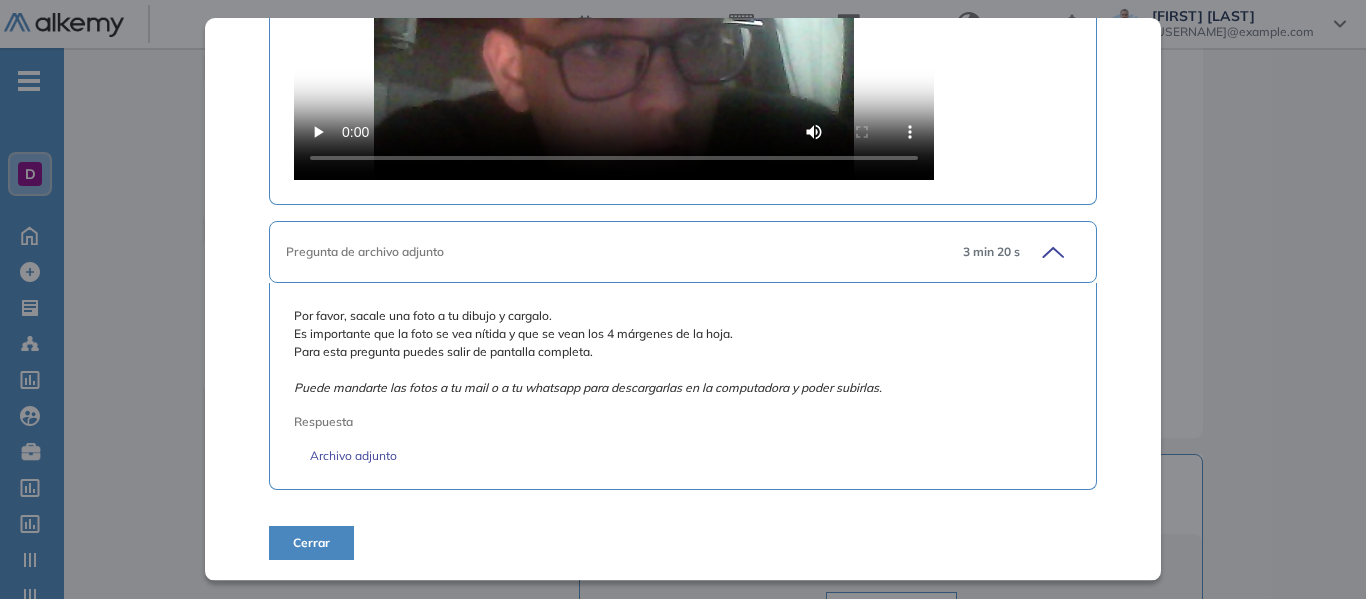 click on "Inicio Alkymetrics Evaluaciones Dashboard Candidato Test de Persona Bajo la Lluvia Recursos Humanos y Capacitación Intermedio Idiomas Objetivos Psicoanálisis Proyectivo Personalidad Emocionalidad Resumen del Test: Detalle Estadísticas Puntuación 0 10 20 30 40 50 60 70 80 90 100 Promedio Candidato Comparar por empresa Sin segmentación Sin segmentación Comparar por rol Sin segmentación Perfiles sin rol definido Sin segmentación El gráfico presenta la distribución de puntajes según los datos    de todos los perfiles .  Santino   Monachesi  obtuvo un puntaje de  100% , posicionándose en el percentil  90  dentro de la evaluación de  Test de Persona Bajo la Lluvia . Esto indica que su desempeño supera al  90%  de los candidatos que realizaron esta prueba. Duración :  00:16:00 Cantidad de preguntas:   3 Correcta Parcialmente correcta Incorrecta Neutra Saltada 35 s Consignar Generales Tienes  5 minutos  para leer las consignas y conseguir los materiales requeridos. Te pedimos que consigas una  1 pts" at bounding box center (715, 207) 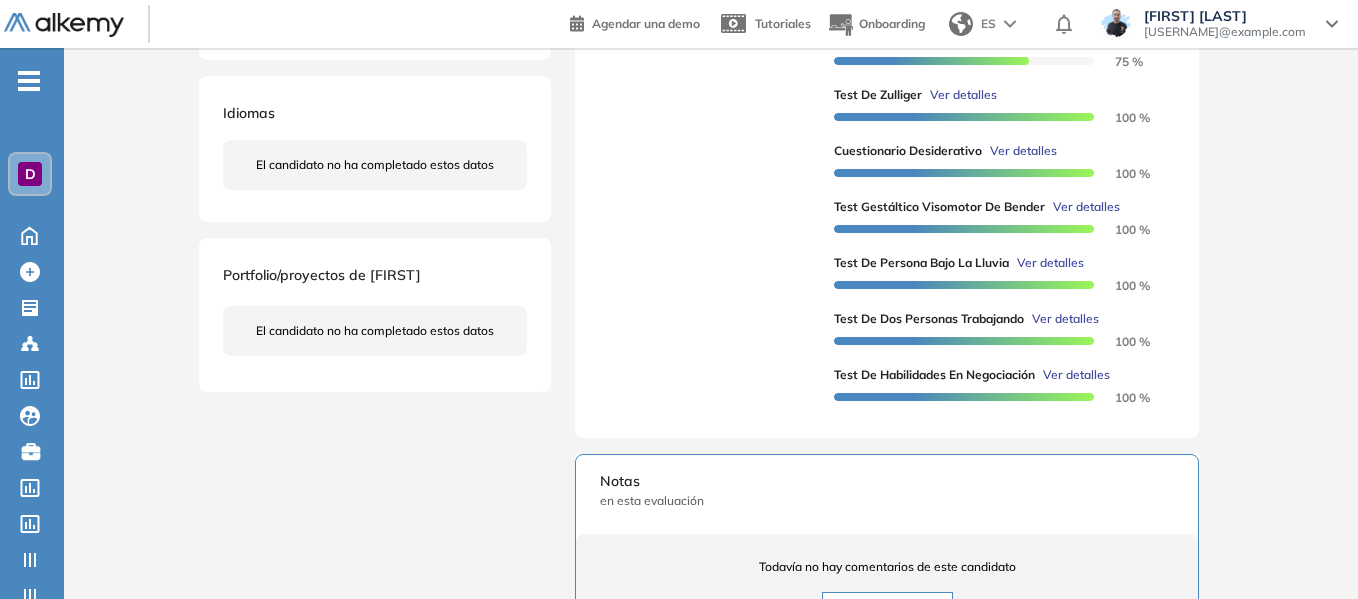 scroll, scrollTop: 738, scrollLeft: 0, axis: vertical 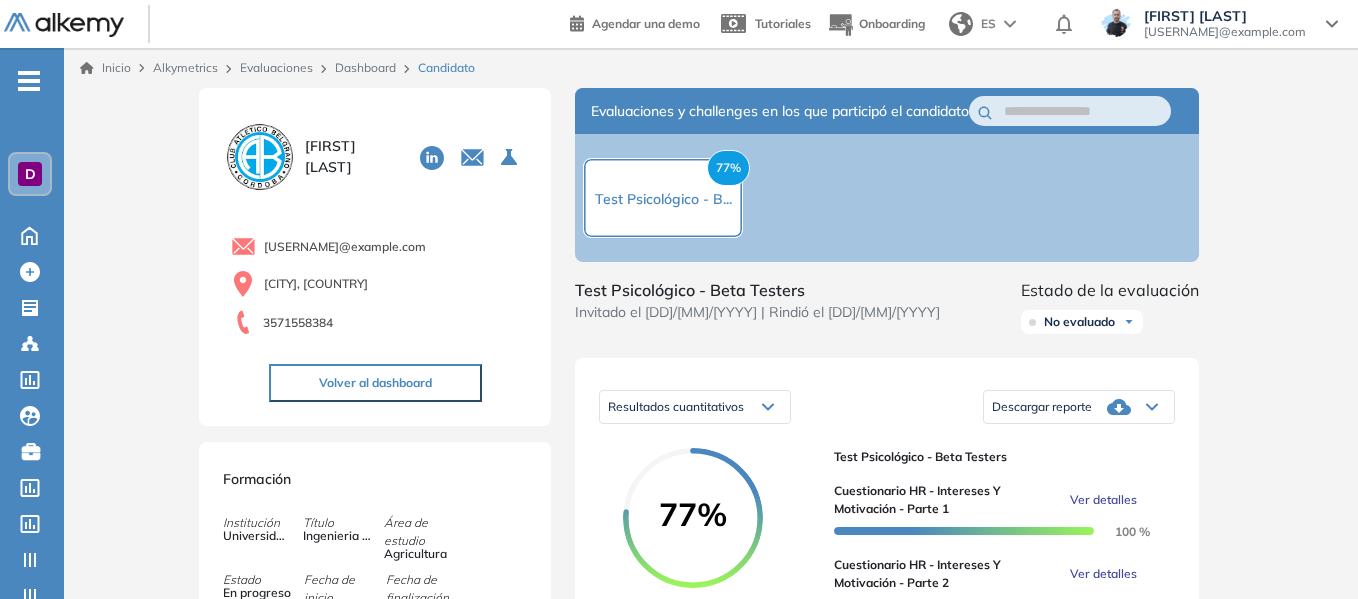 click on "D Home Home Crear Evaluación Crear Evaluación Evaluaciones Evaluaciones Candidatos Candidatos Catálogo de tests Catálogo de tests Comunidad Alkemy Comunidad Alkemy Bolsa de trabajo Bolsa de trabajo Crear TestGroup Crear TestGroup Actualizar Tests Actualizar Tests Categorías Categorías Subhabilidades Subhabilidades Roles Roles Reiniciar testgroups Reiniciar testgroups Cerrar sesión Cerrar sesión" at bounding box center [32, 400] 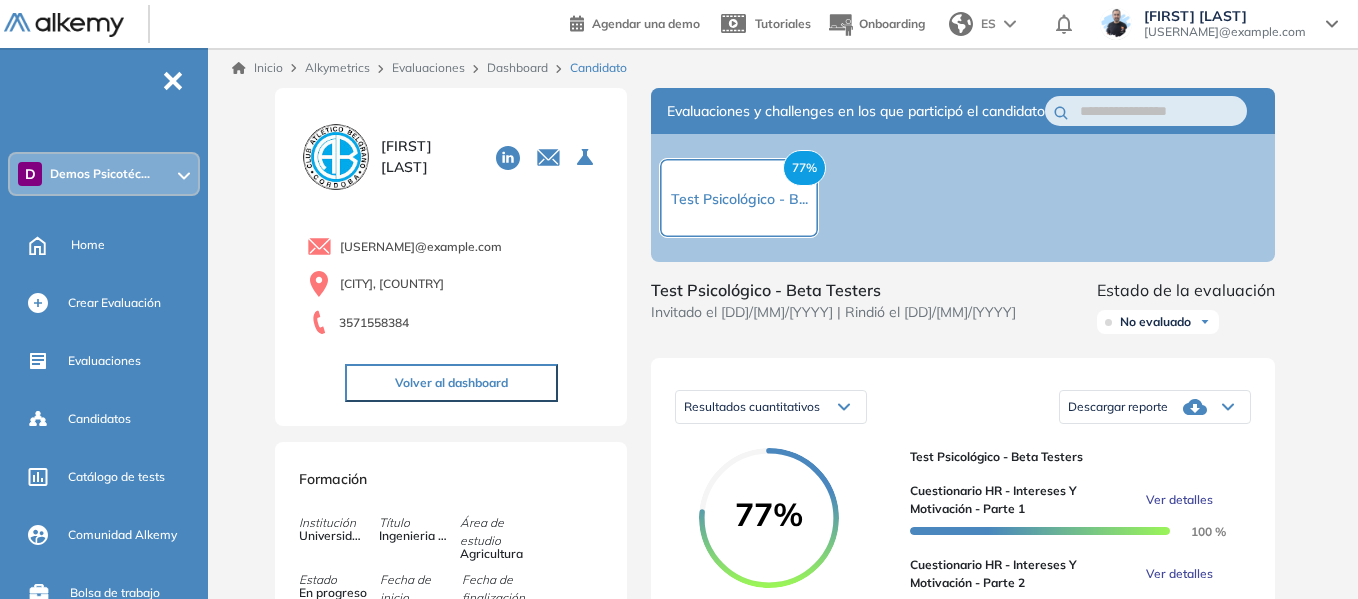 click on "Demos Psicotéc..." at bounding box center (100, 174) 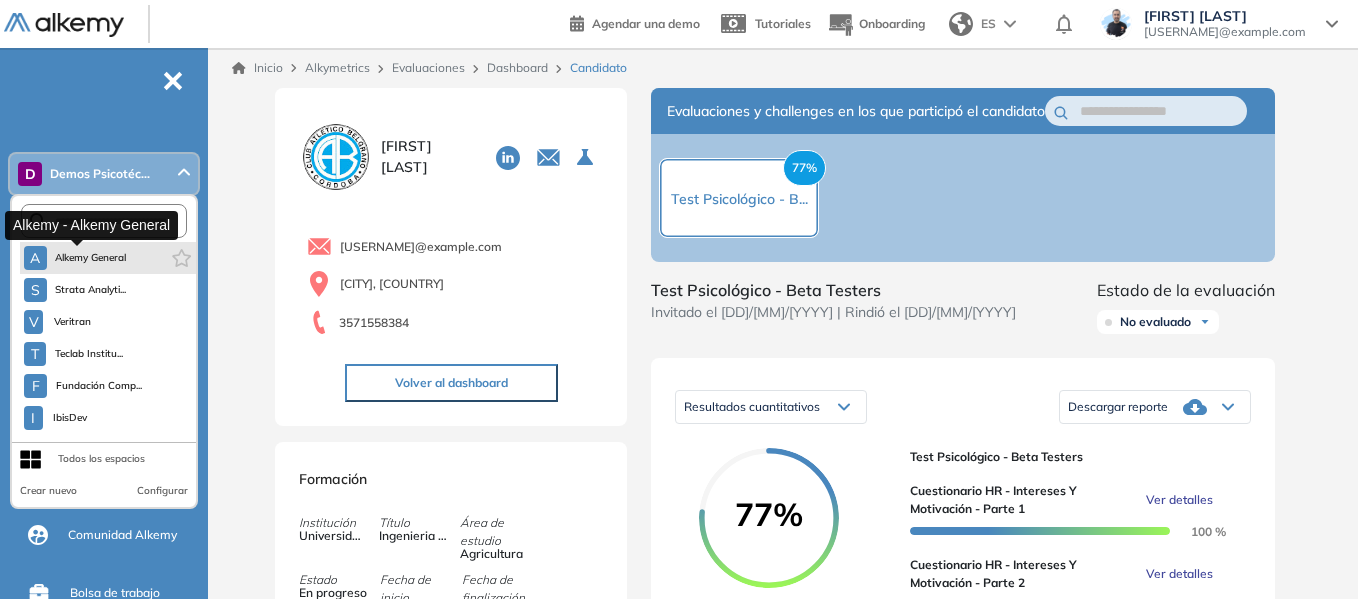 click on "Alkemy General" at bounding box center [91, 258] 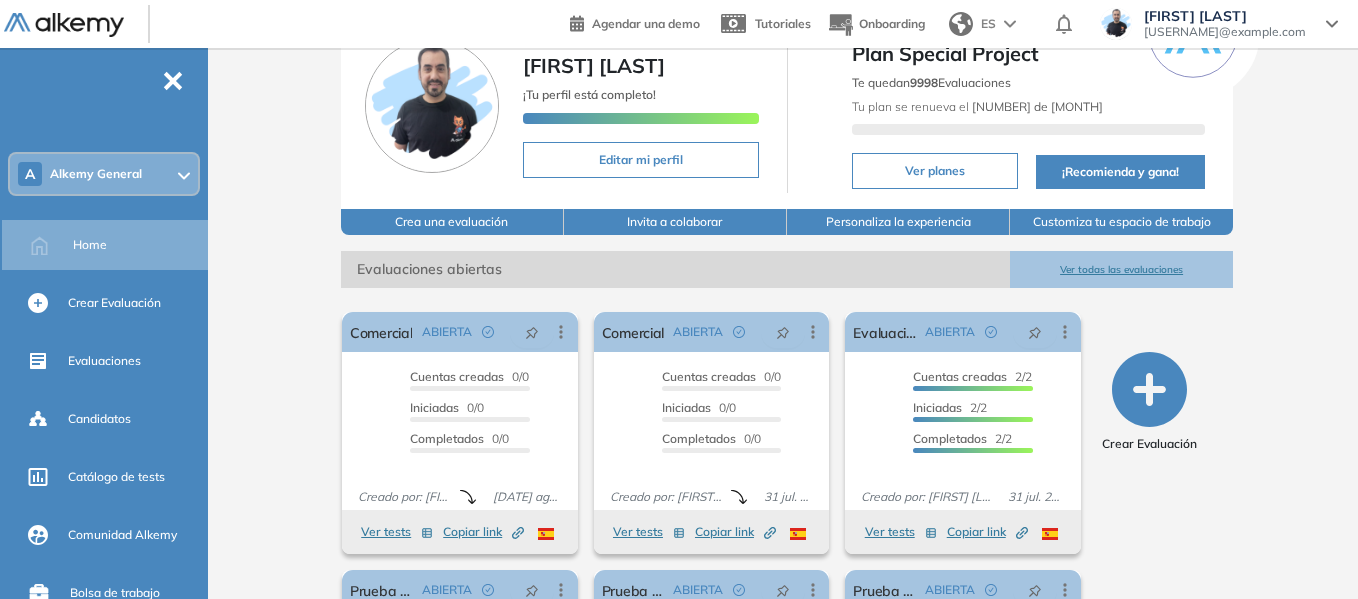 scroll, scrollTop: 300, scrollLeft: 0, axis: vertical 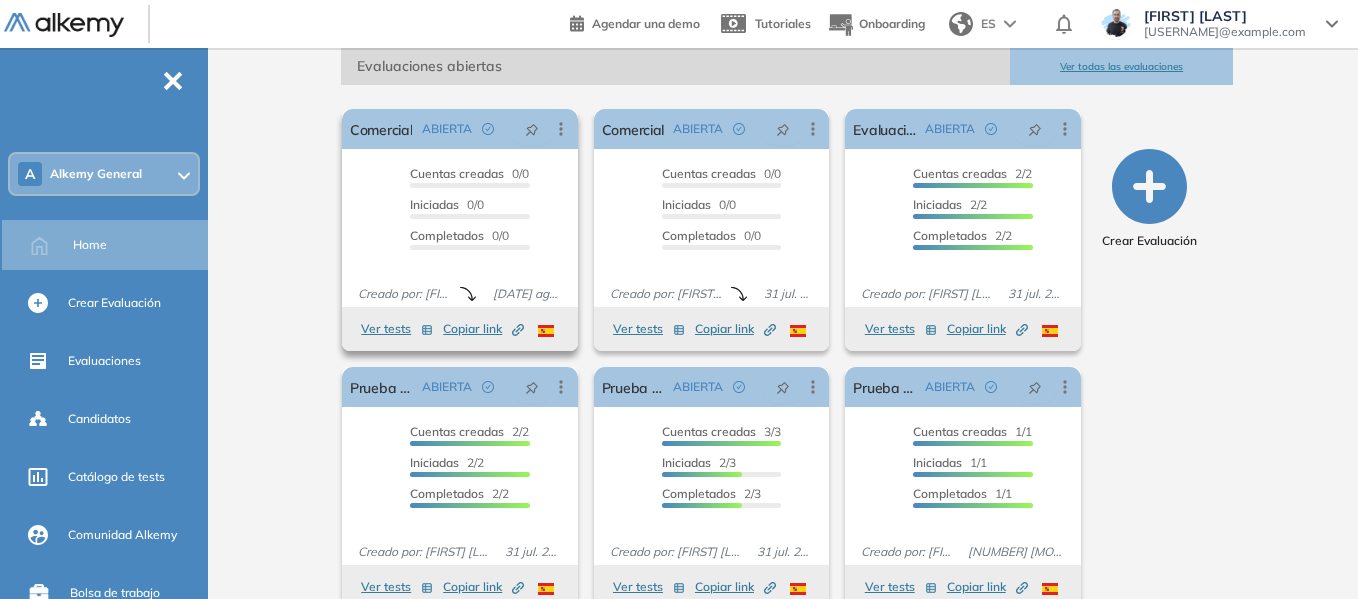 click on "Ver tests" at bounding box center [397, 329] 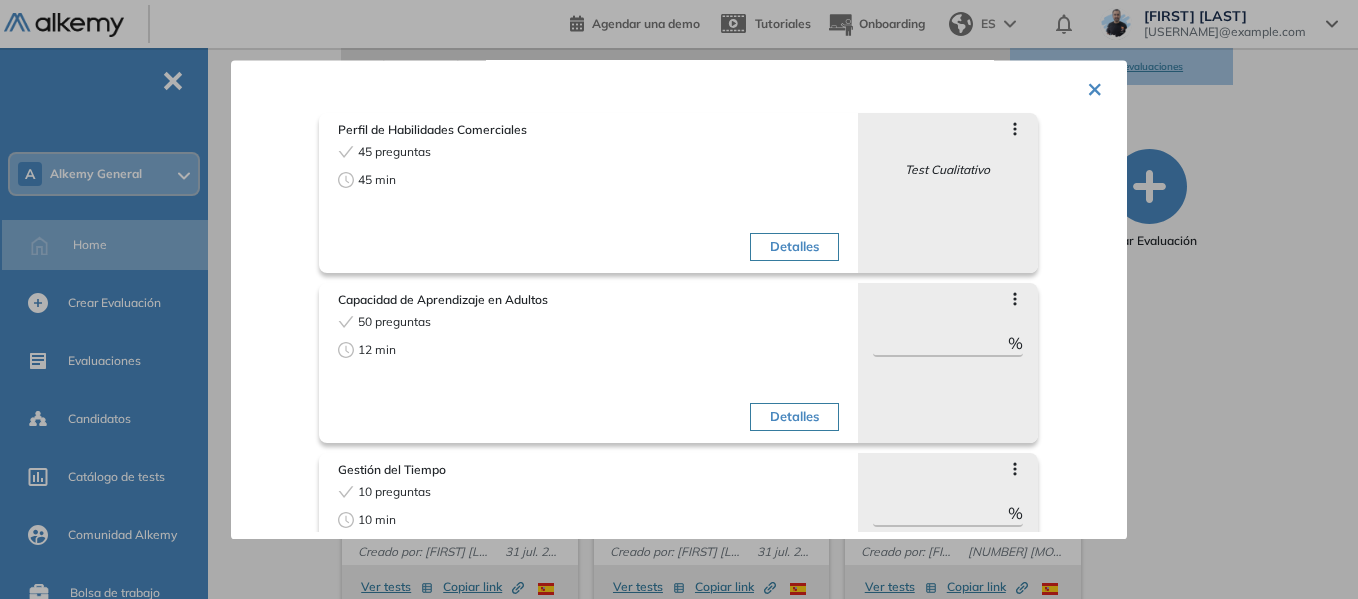 scroll, scrollTop: 0, scrollLeft: 0, axis: both 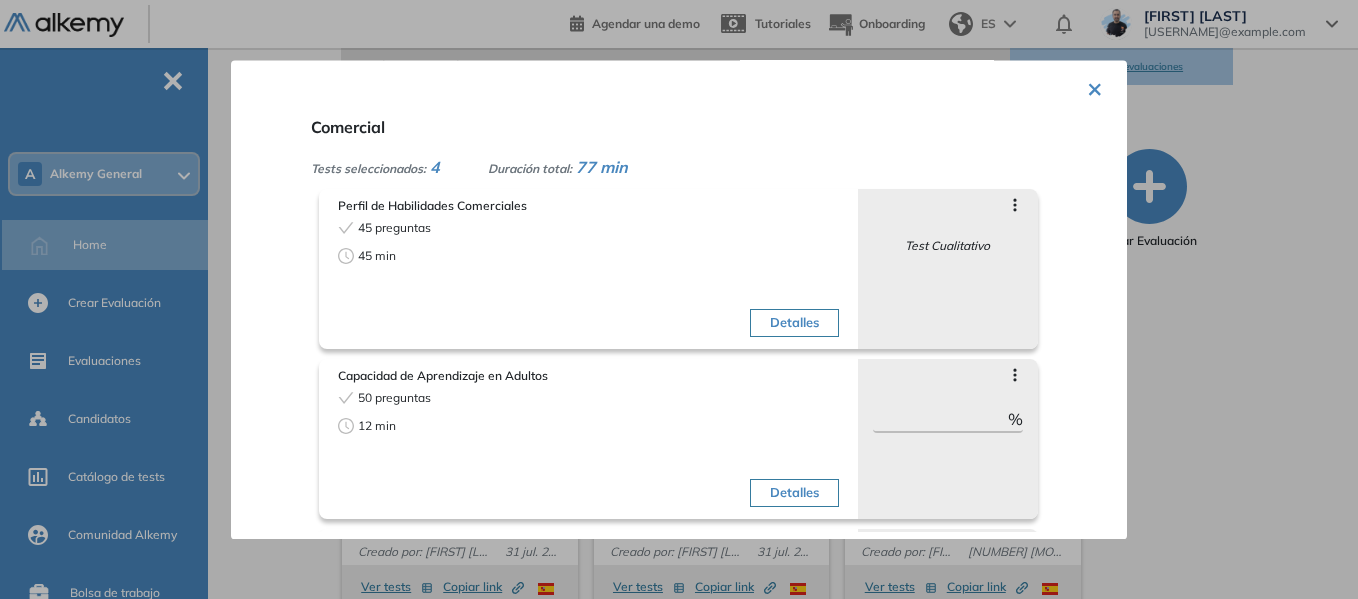 click on "×" at bounding box center [1095, 87] 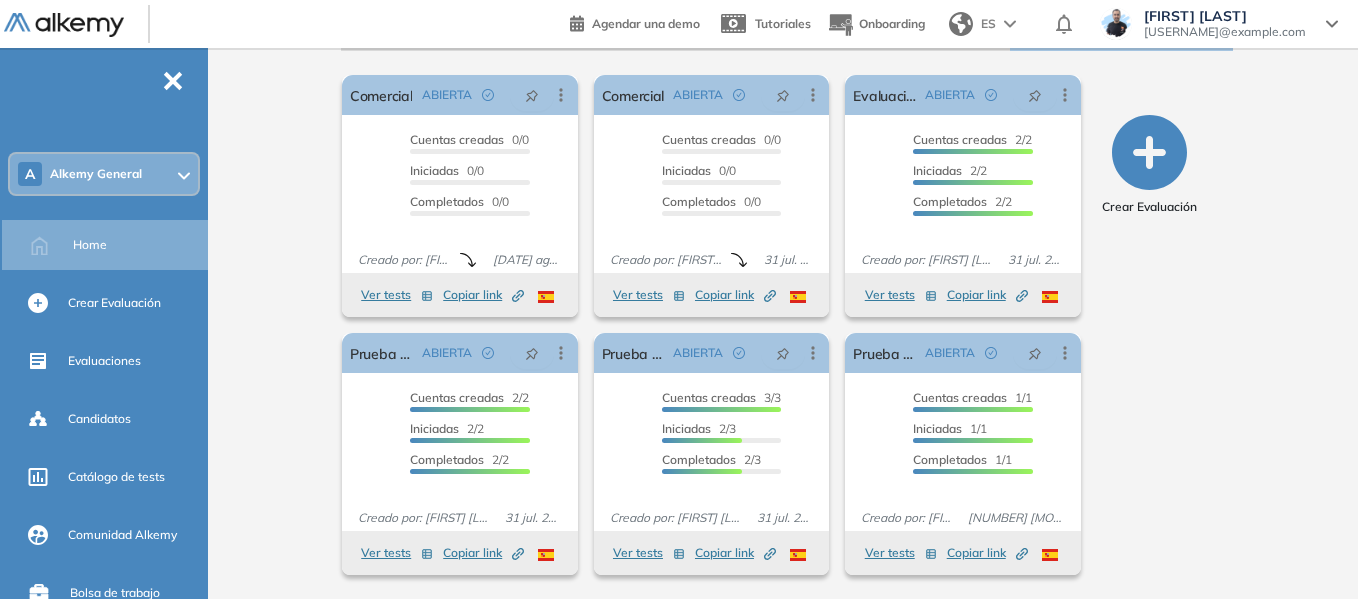 scroll, scrollTop: 134, scrollLeft: 0, axis: vertical 